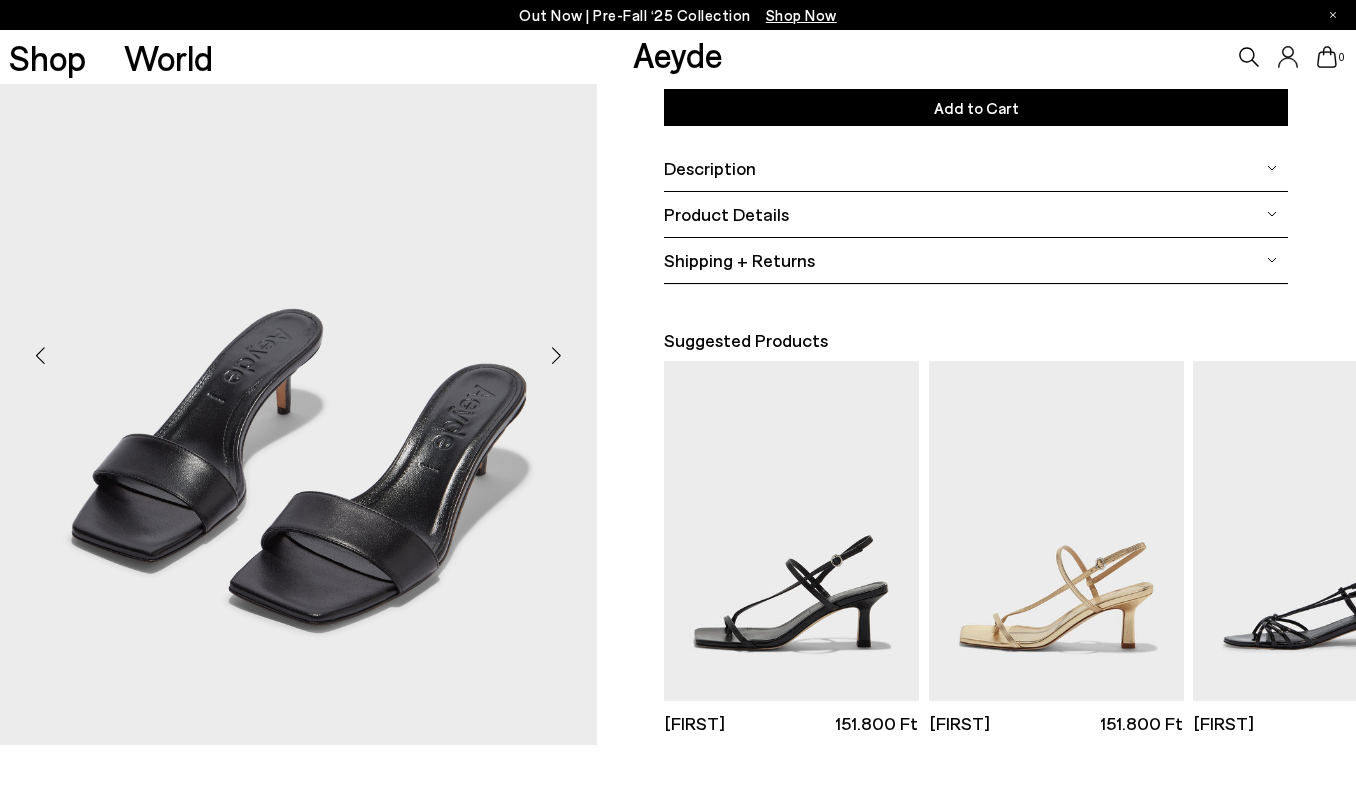 scroll, scrollTop: 345, scrollLeft: 0, axis: vertical 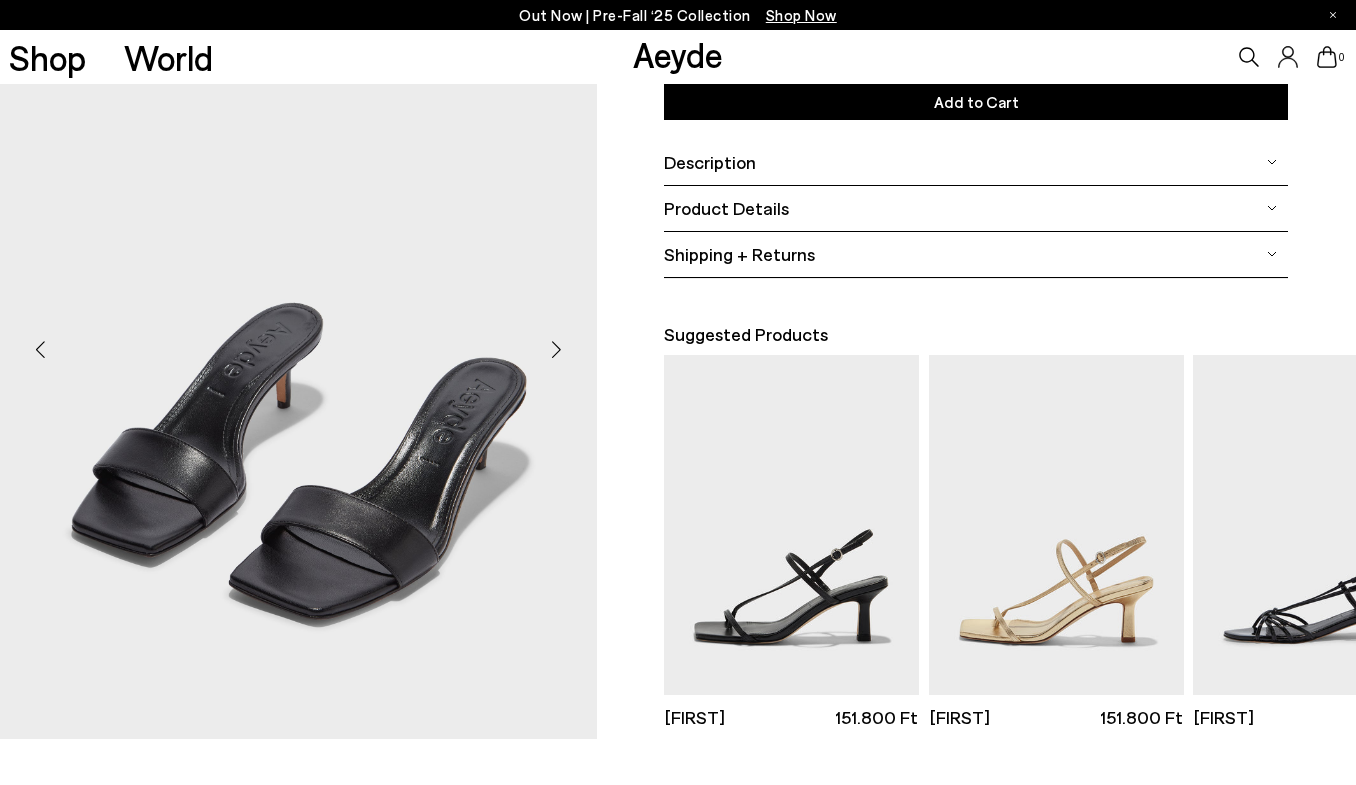 click on "Description" at bounding box center (976, 162) 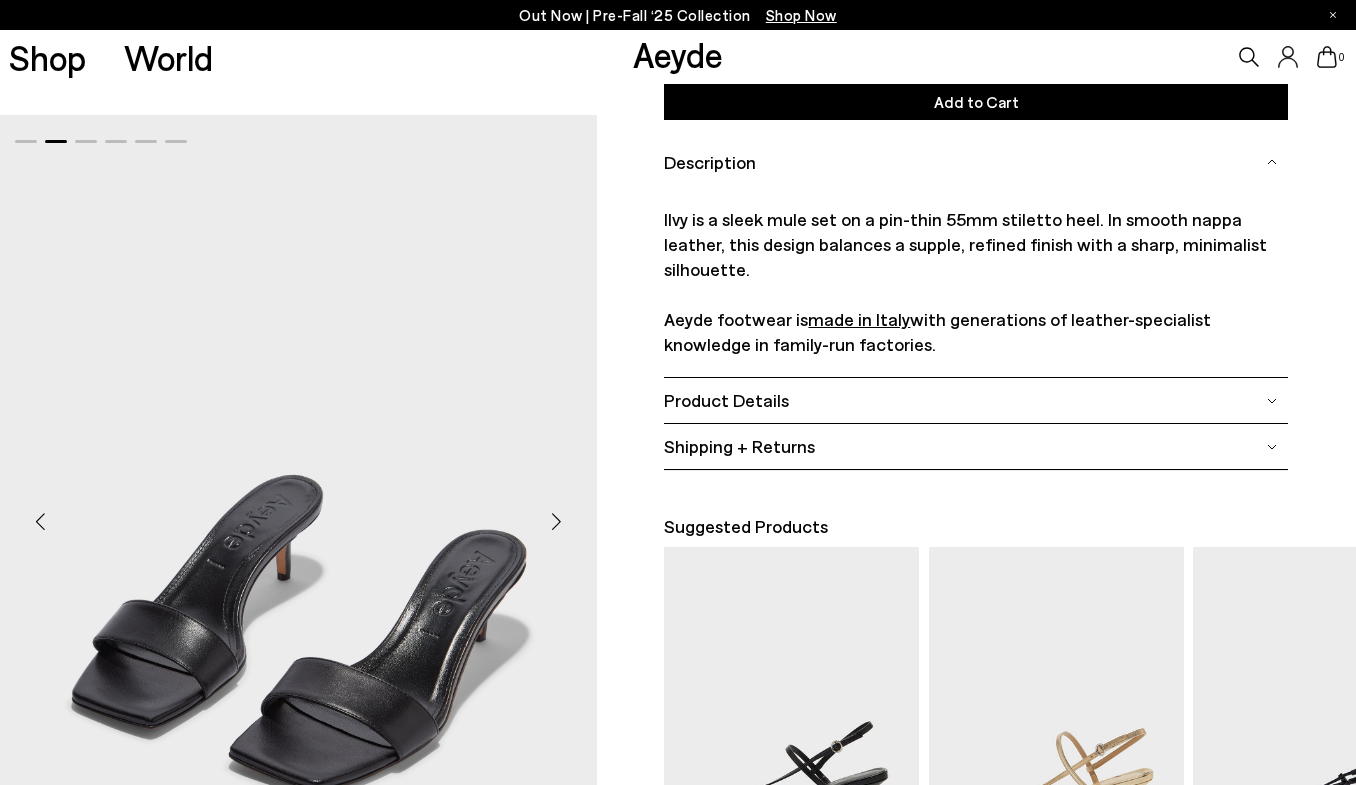 click on "Product Details" at bounding box center [976, 400] 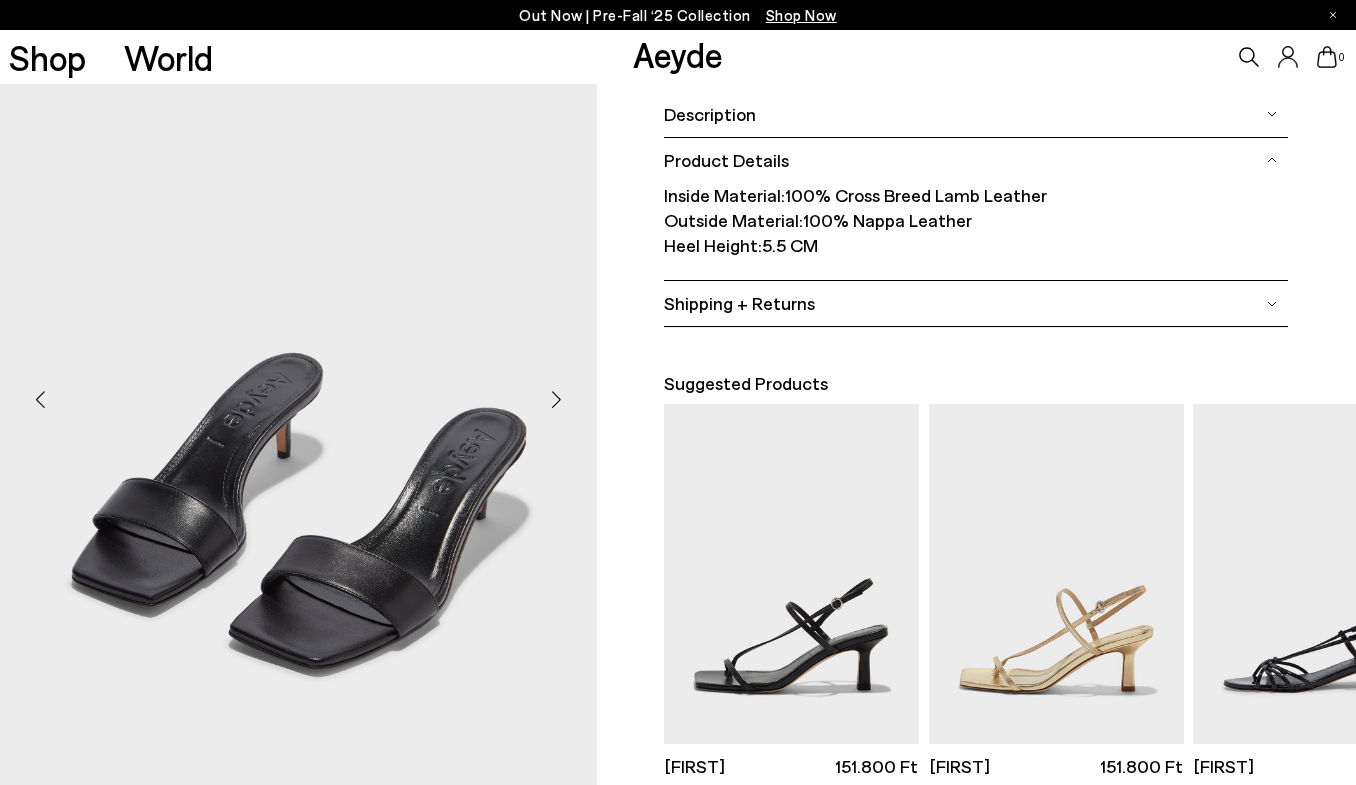 scroll, scrollTop: 411, scrollLeft: 0, axis: vertical 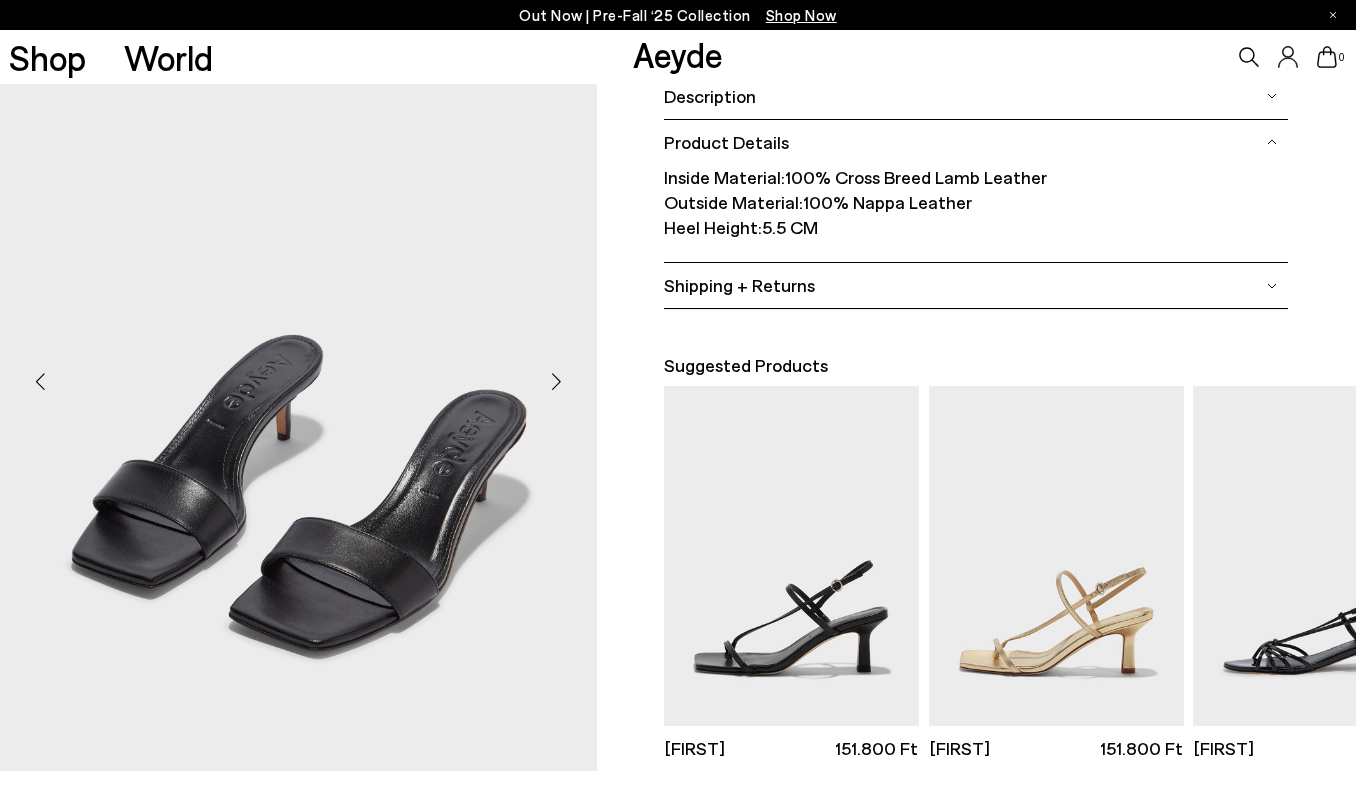 click at bounding box center [298, 373] 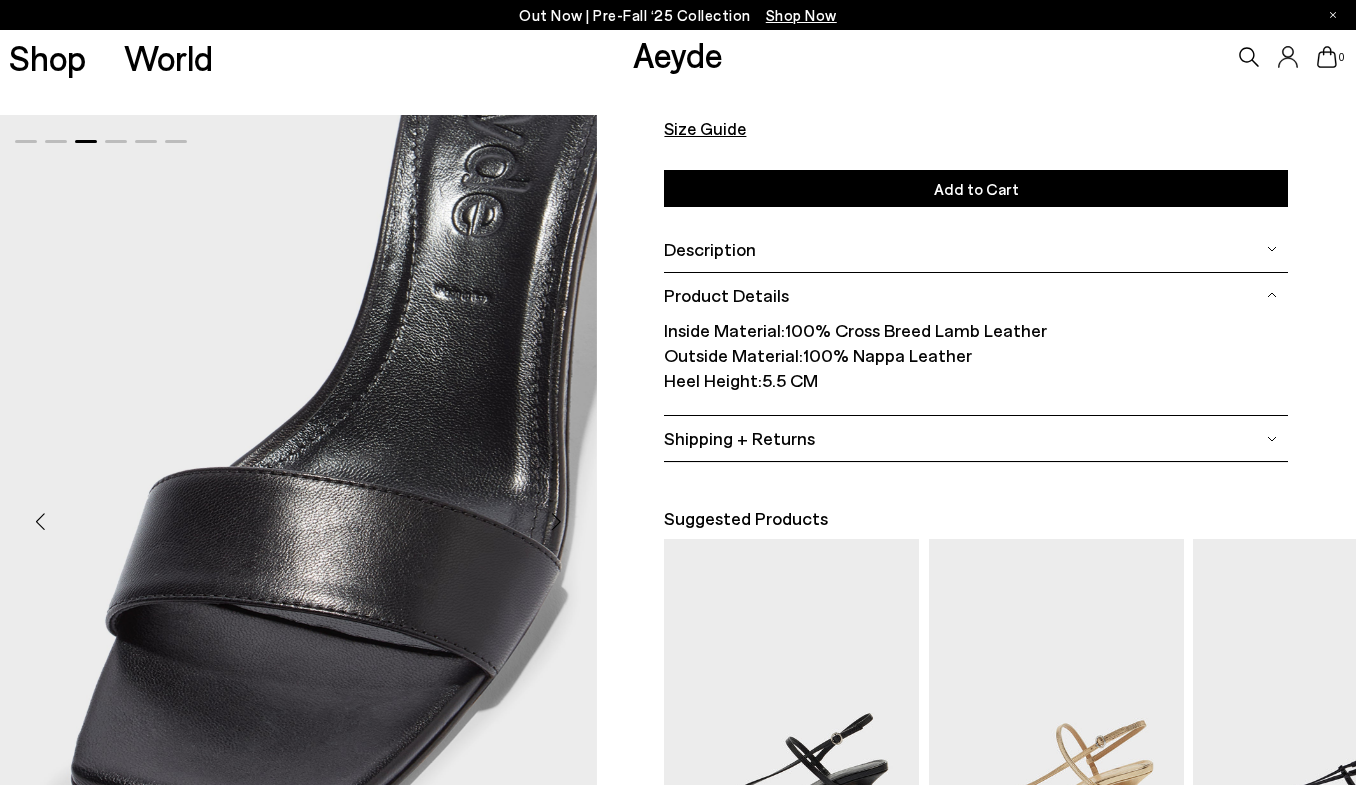scroll, scrollTop: 254, scrollLeft: 0, axis: vertical 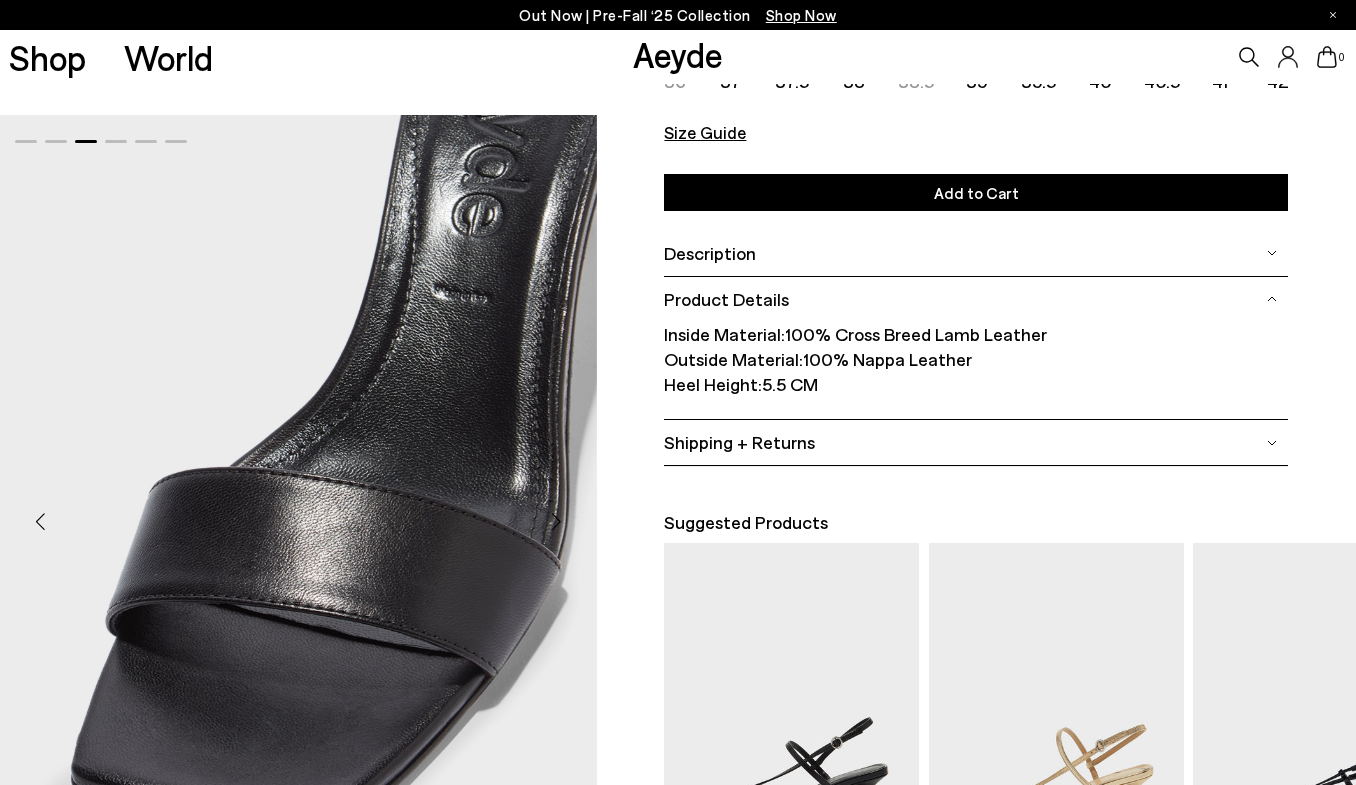 click at bounding box center [40, 521] 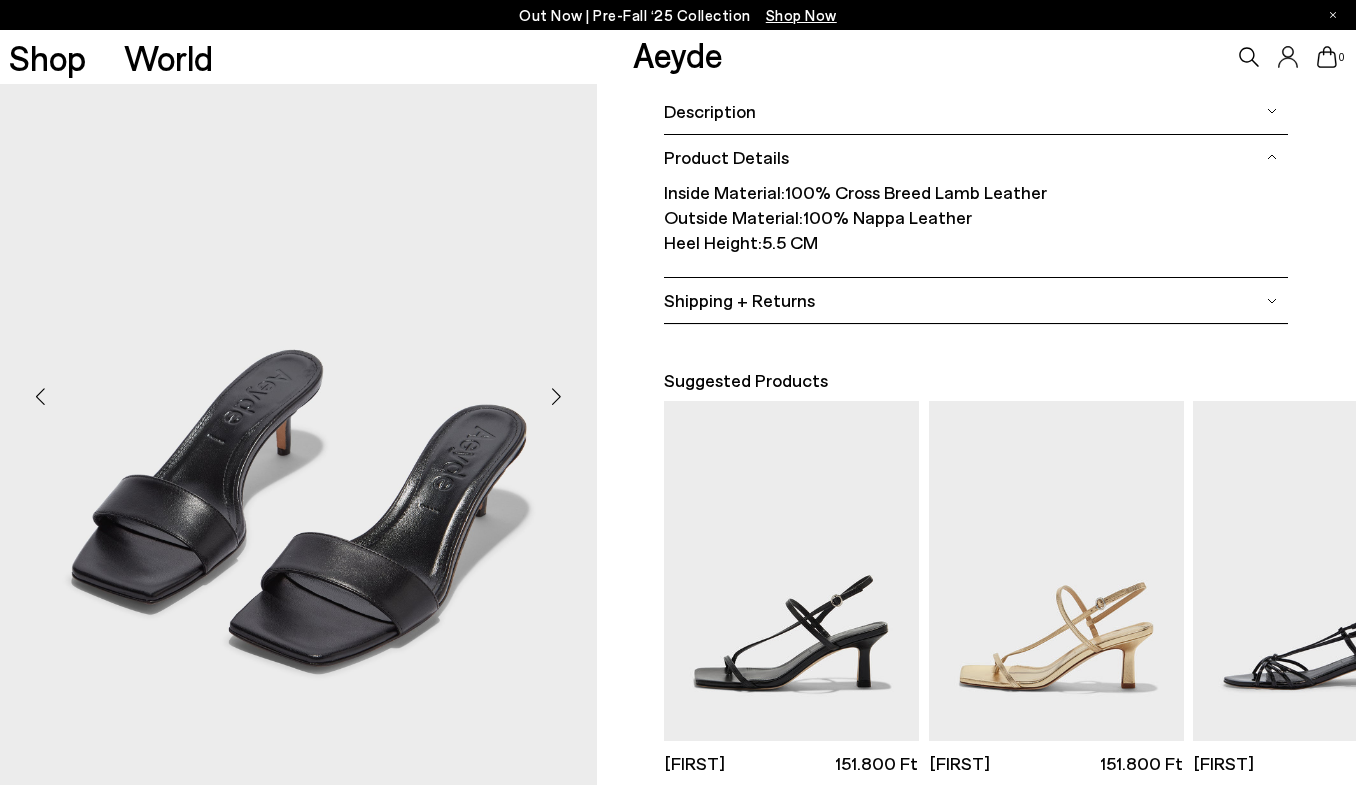 scroll, scrollTop: 394, scrollLeft: 0, axis: vertical 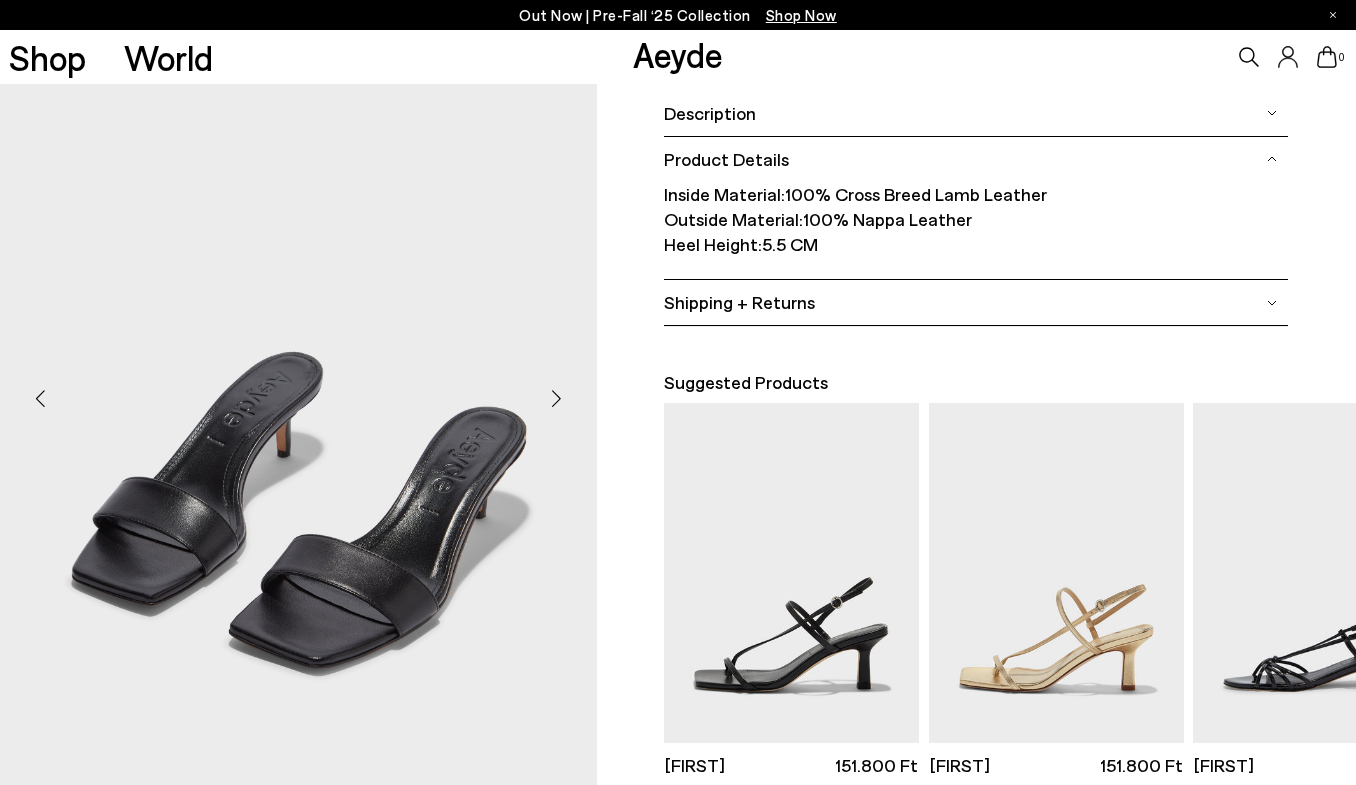 click at bounding box center [298, 390] 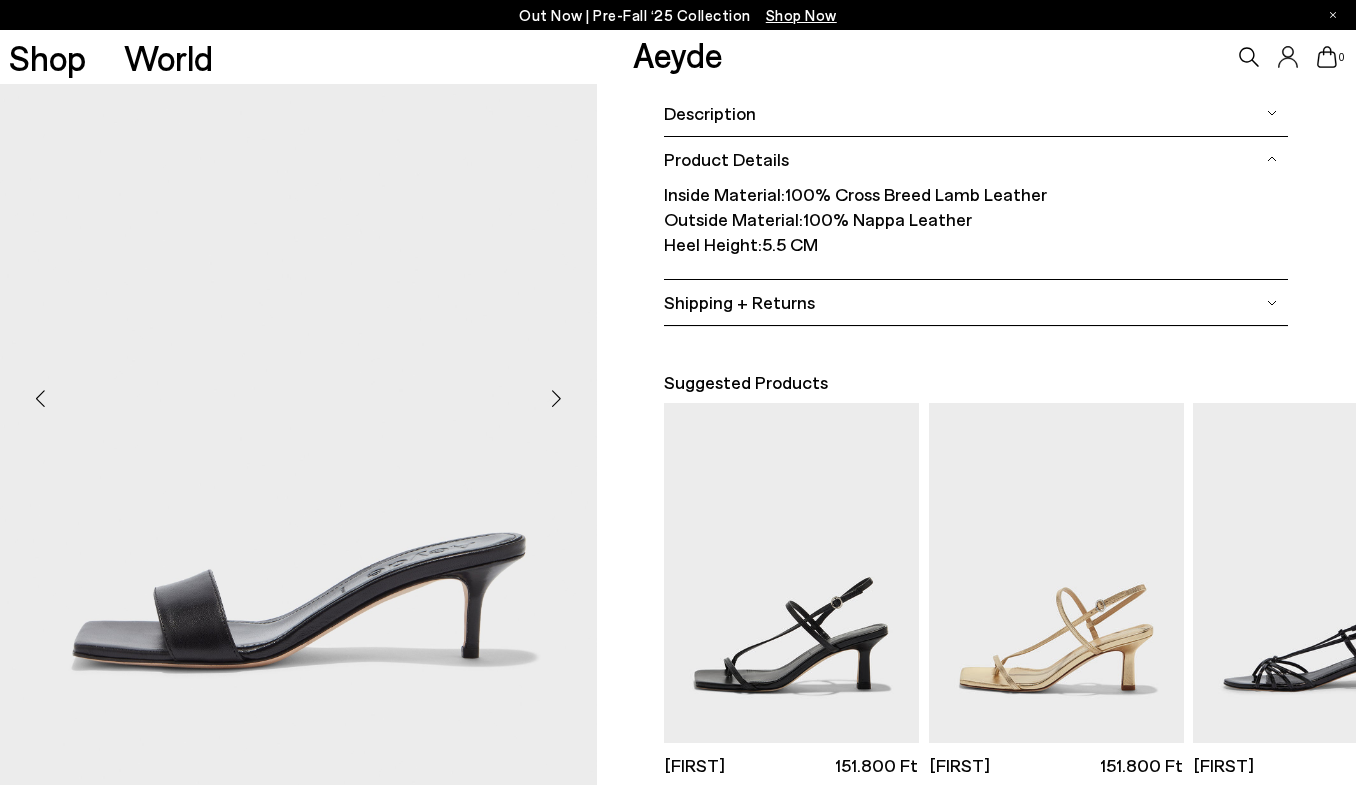 click at bounding box center [40, 398] 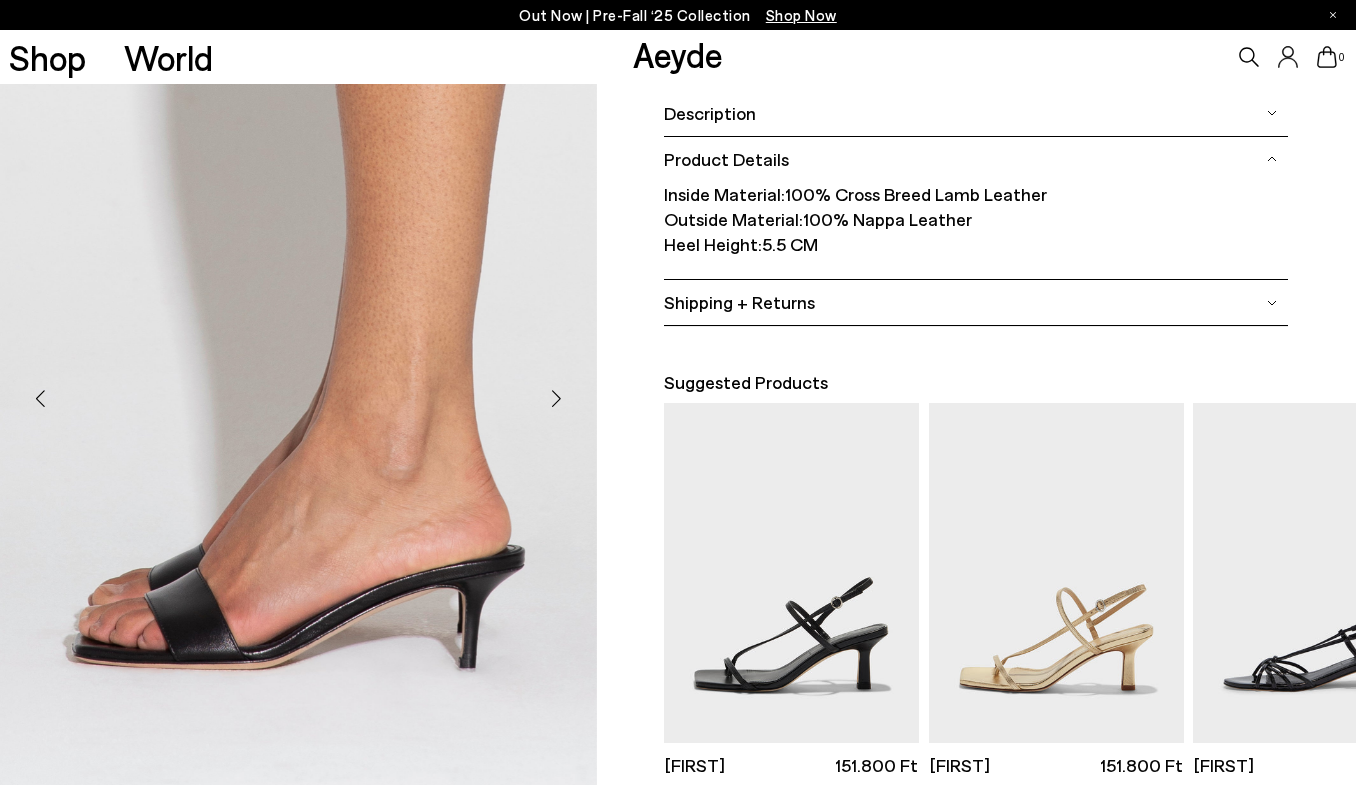 click at bounding box center (298, 390) 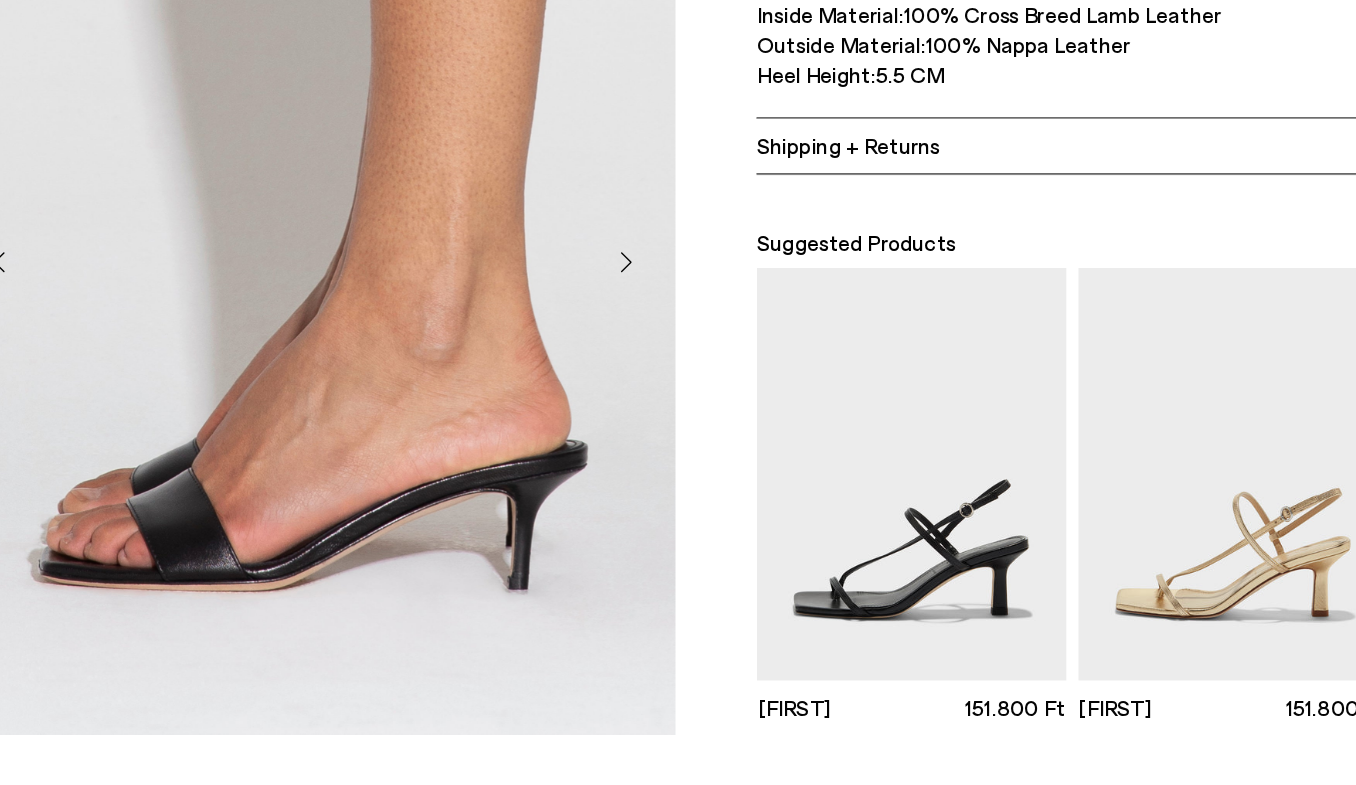 scroll, scrollTop: 438, scrollLeft: 0, axis: vertical 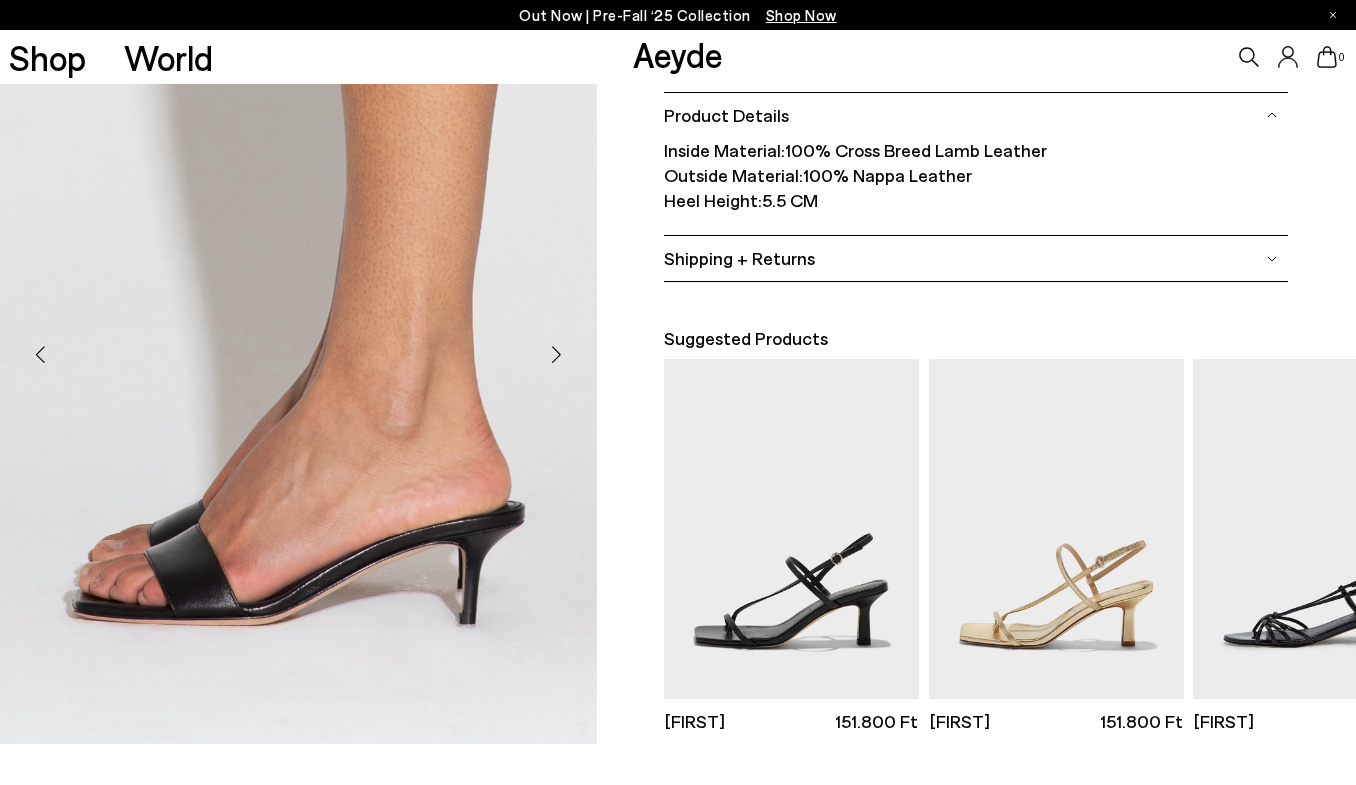 click at bounding box center [40, 354] 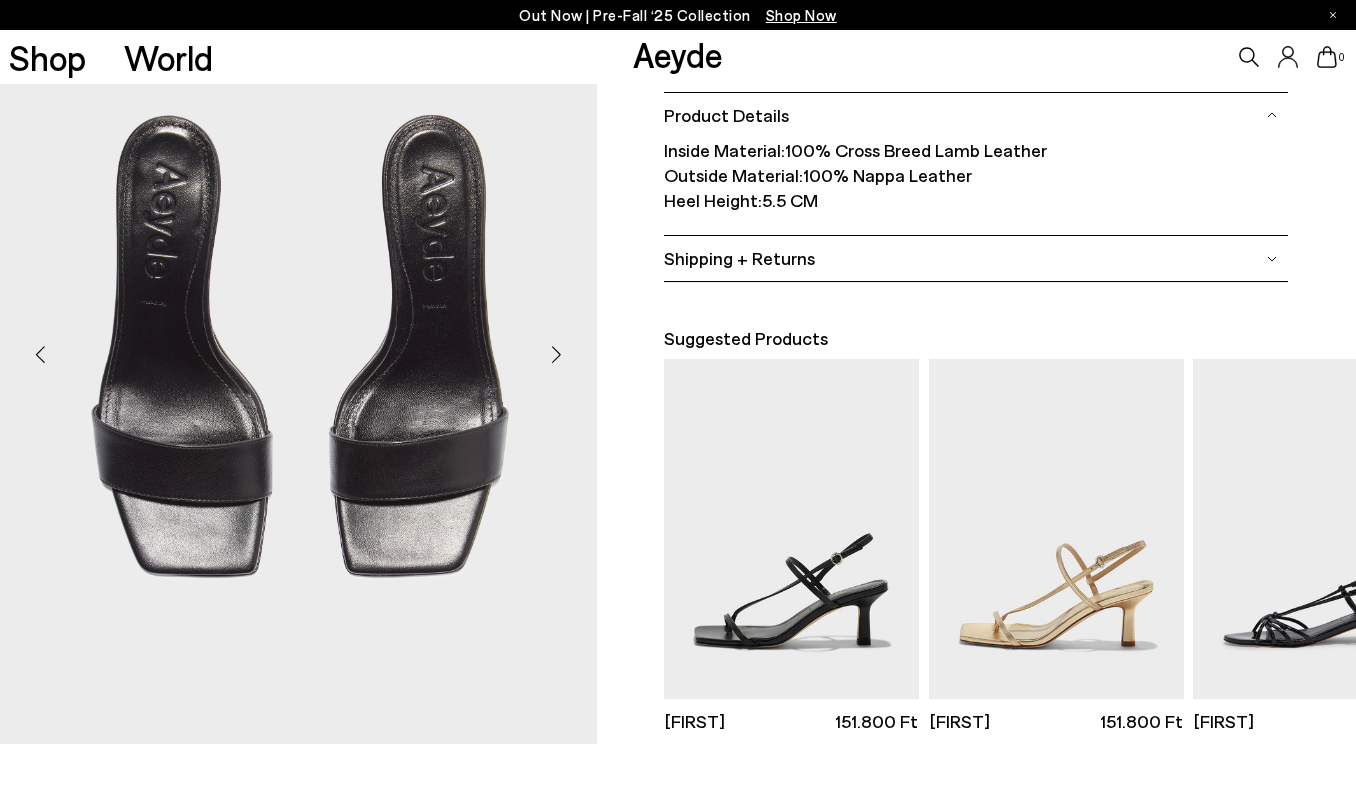 click at bounding box center [298, 346] 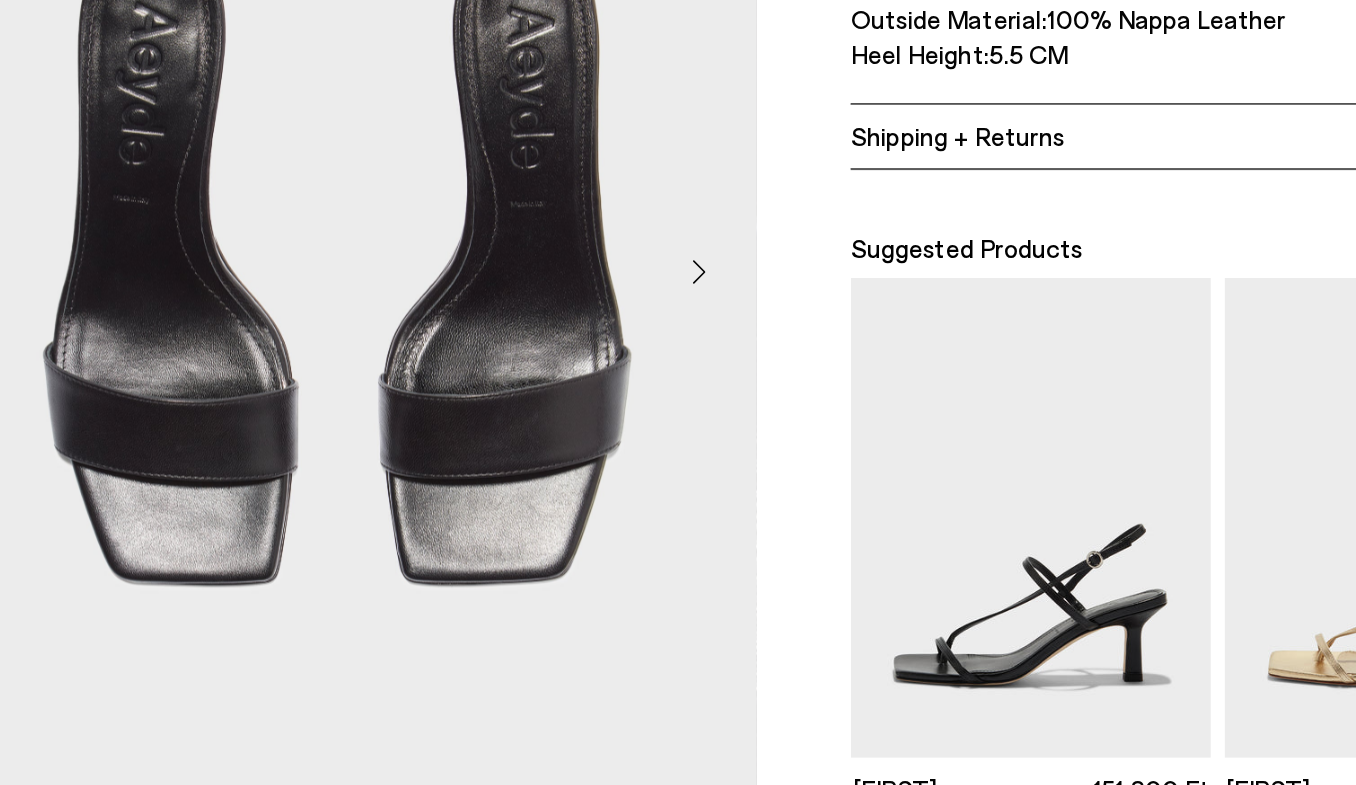 scroll, scrollTop: 437, scrollLeft: 0, axis: vertical 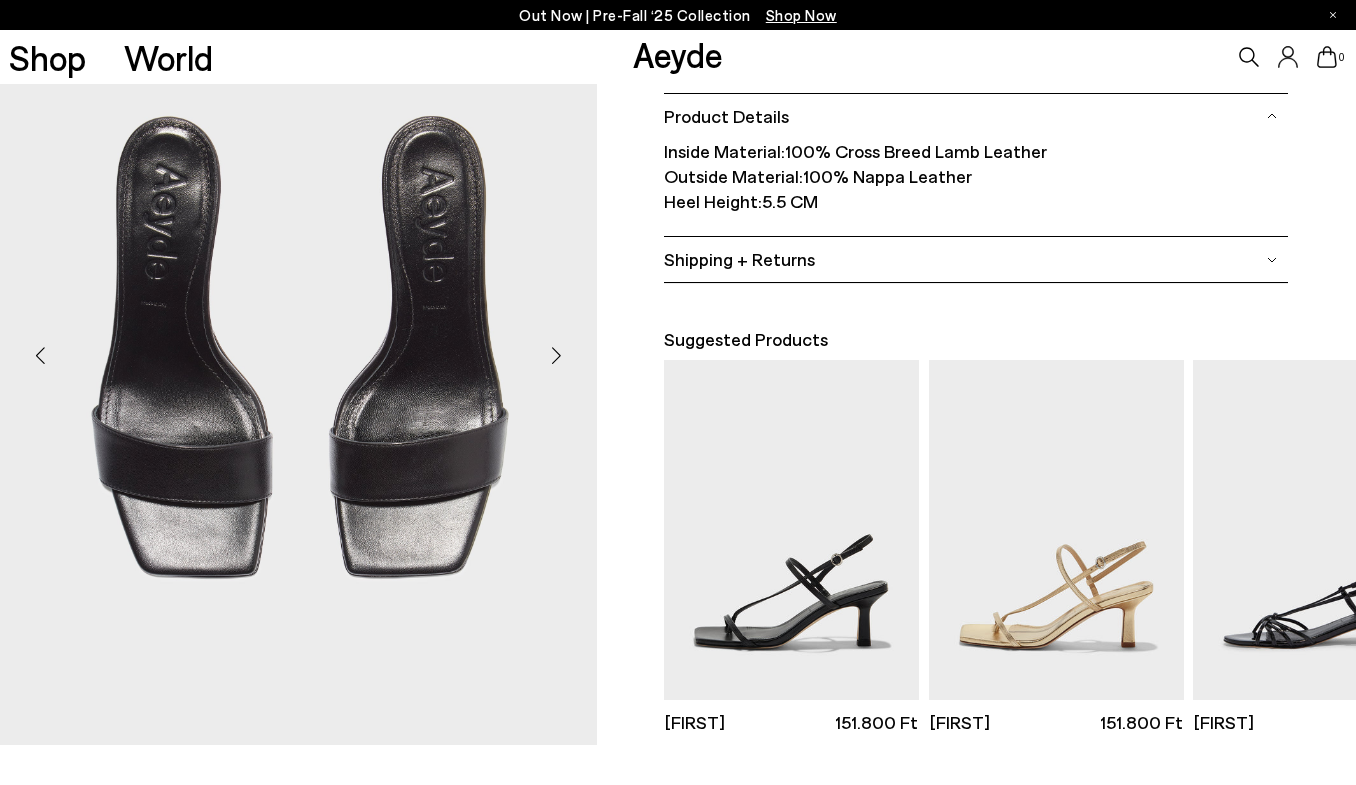 click at bounding box center (40, 355) 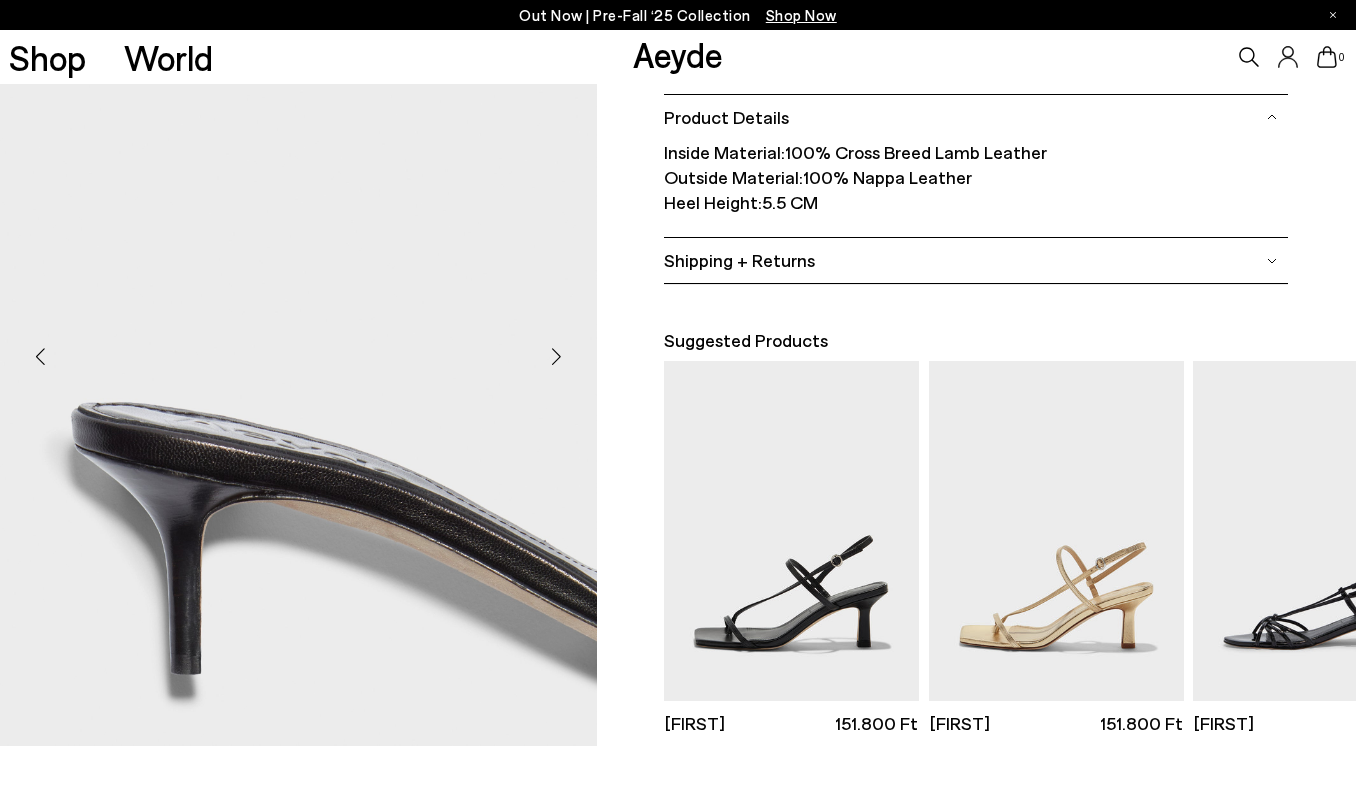 scroll, scrollTop: 482, scrollLeft: 0, axis: vertical 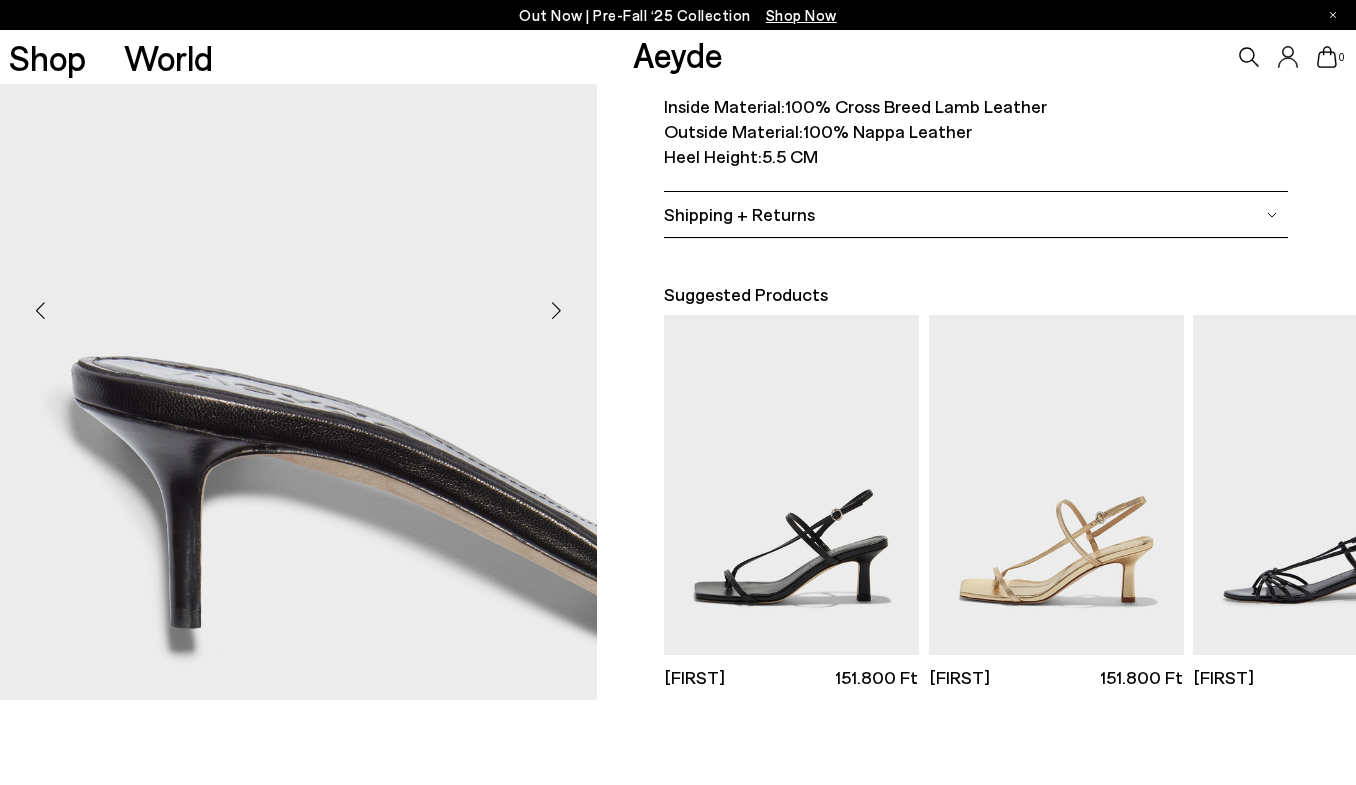 click at bounding box center [40, 310] 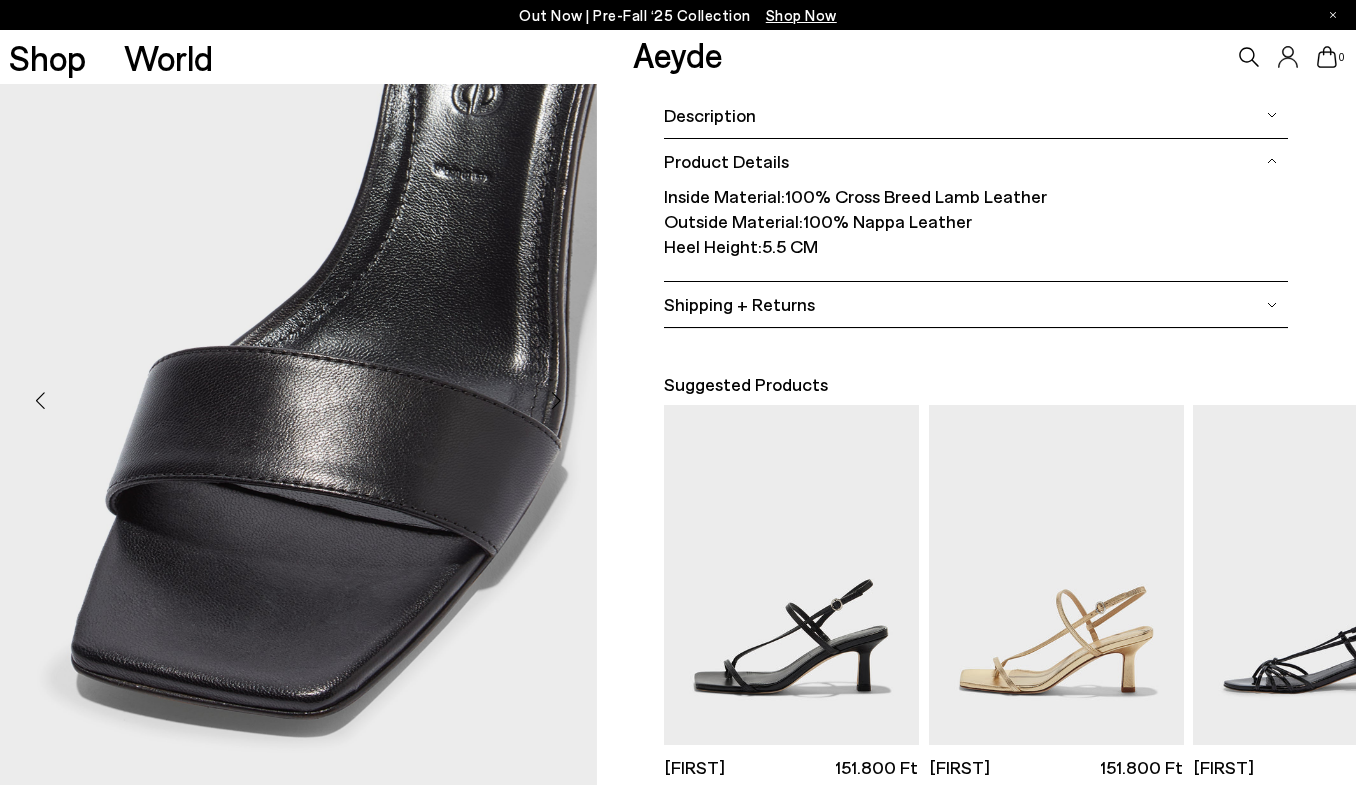 scroll, scrollTop: 422, scrollLeft: 0, axis: vertical 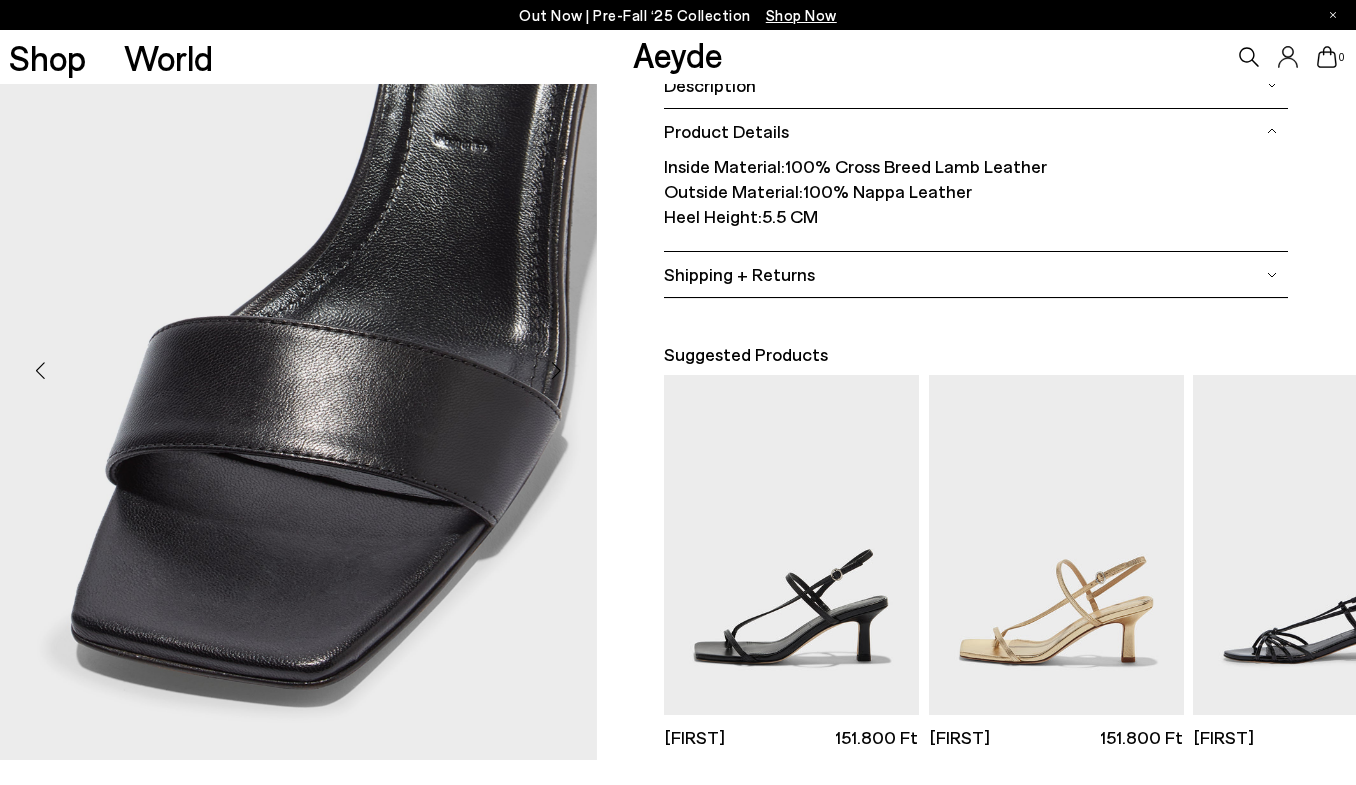 click at bounding box center [40, 370] 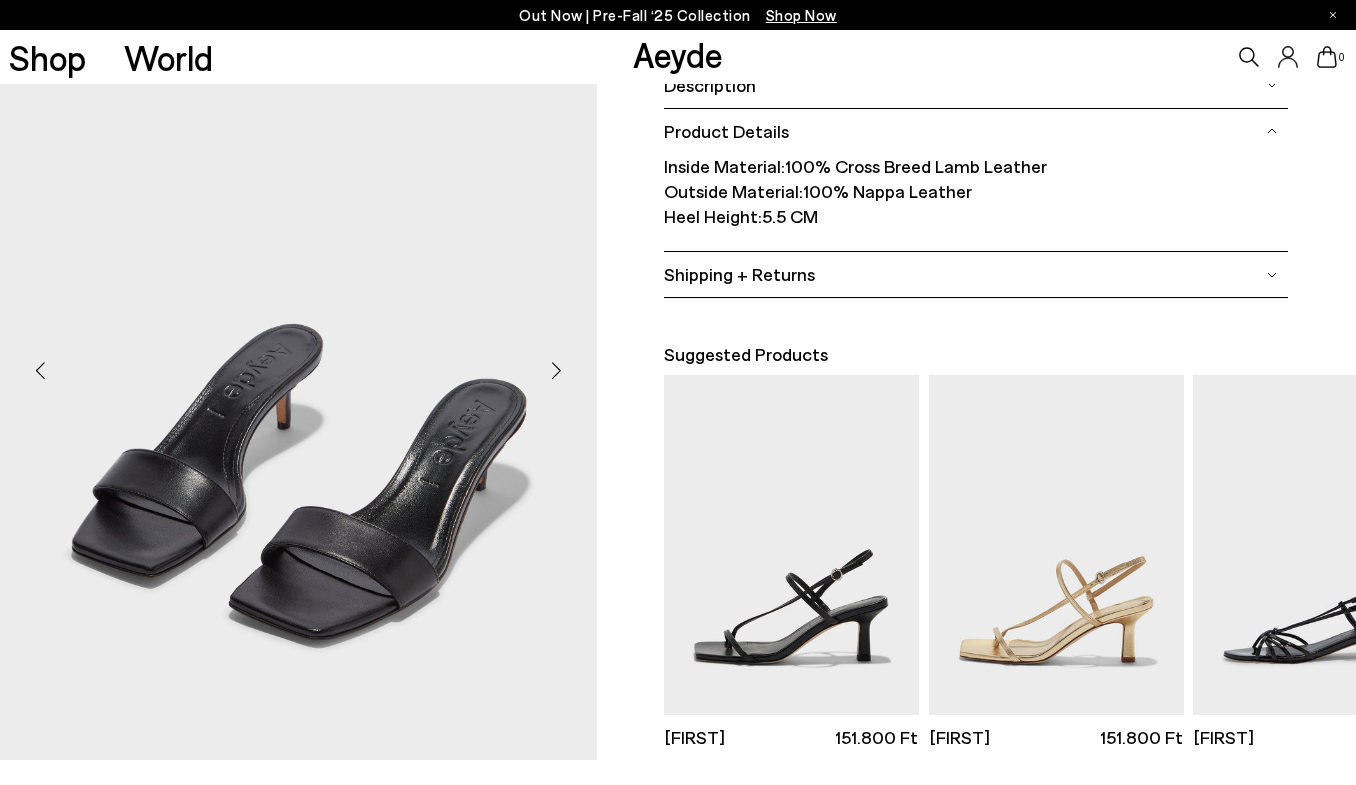 click at bounding box center (40, 370) 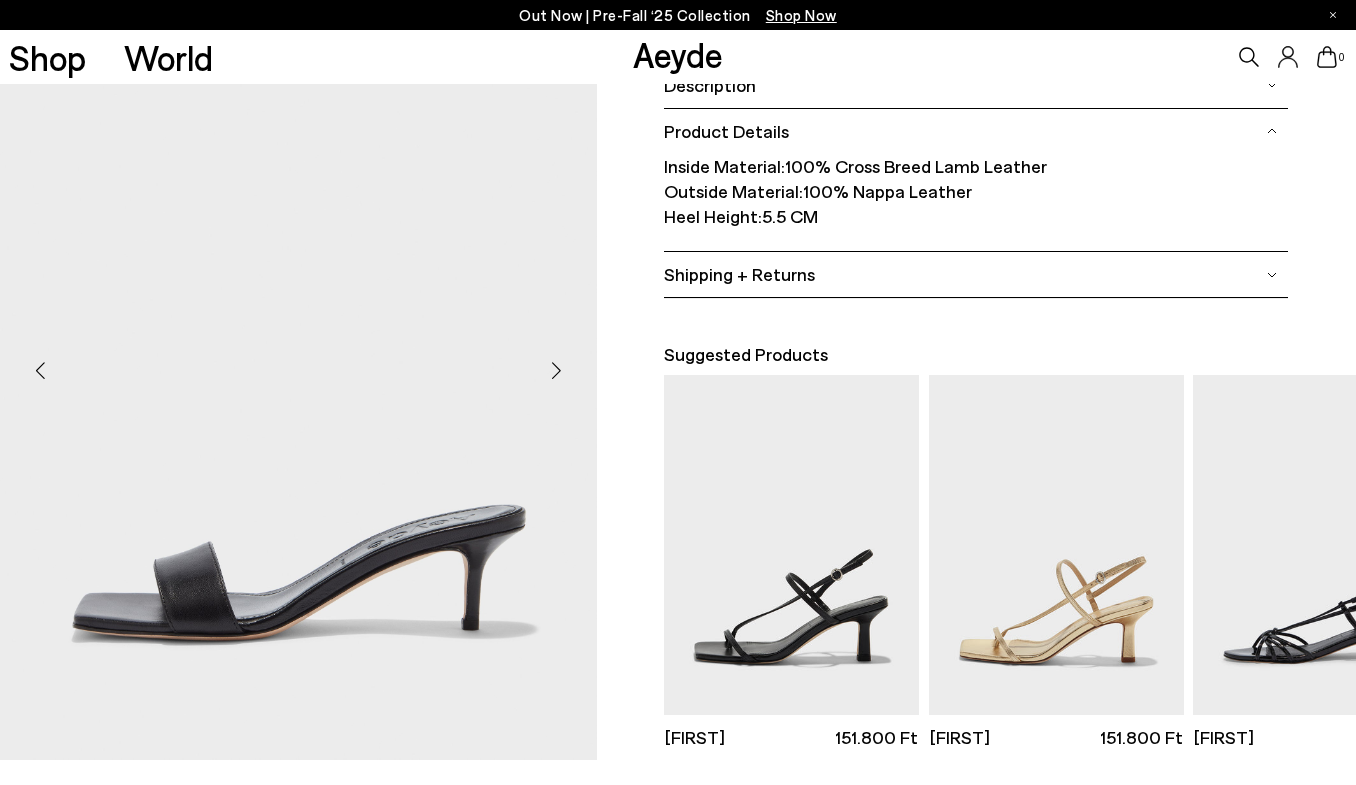 click at bounding box center (557, 370) 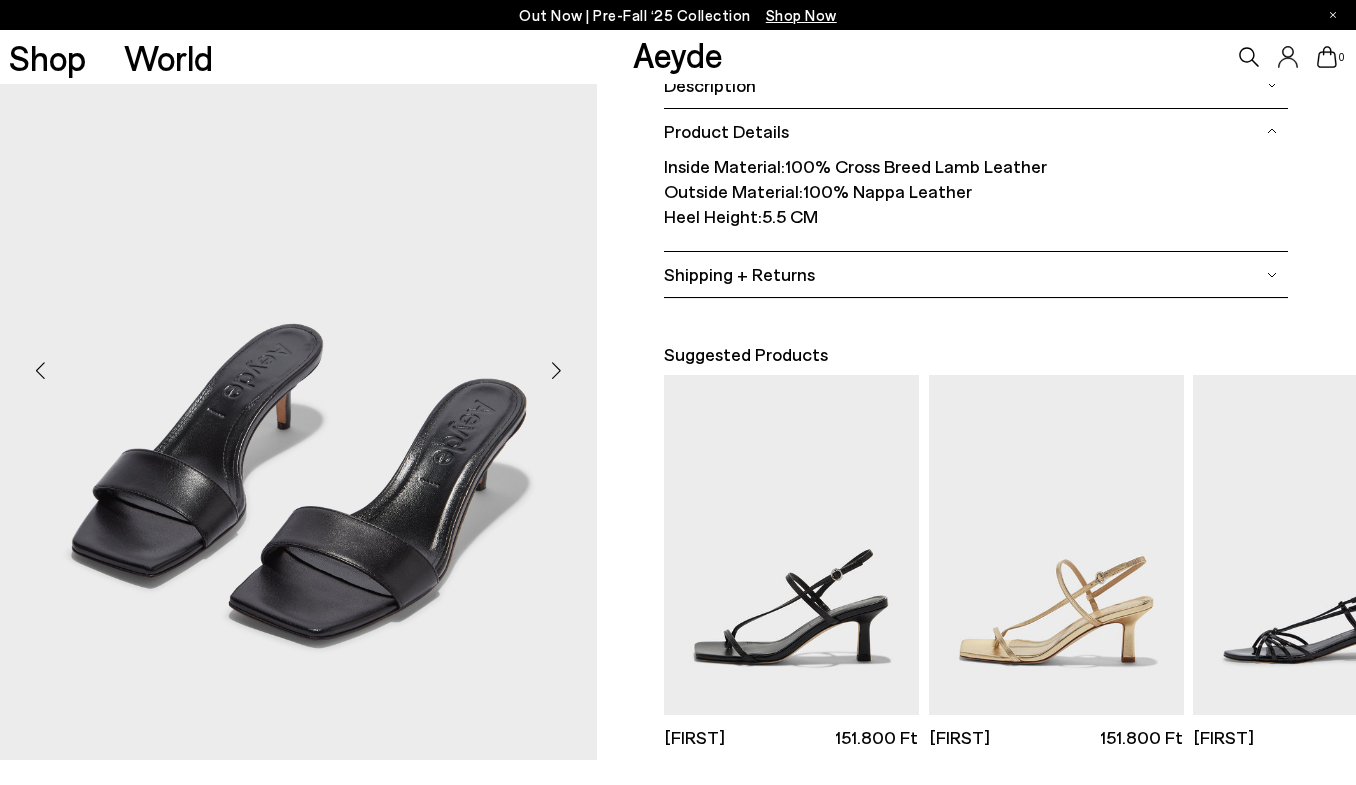 click at bounding box center [298, 362] 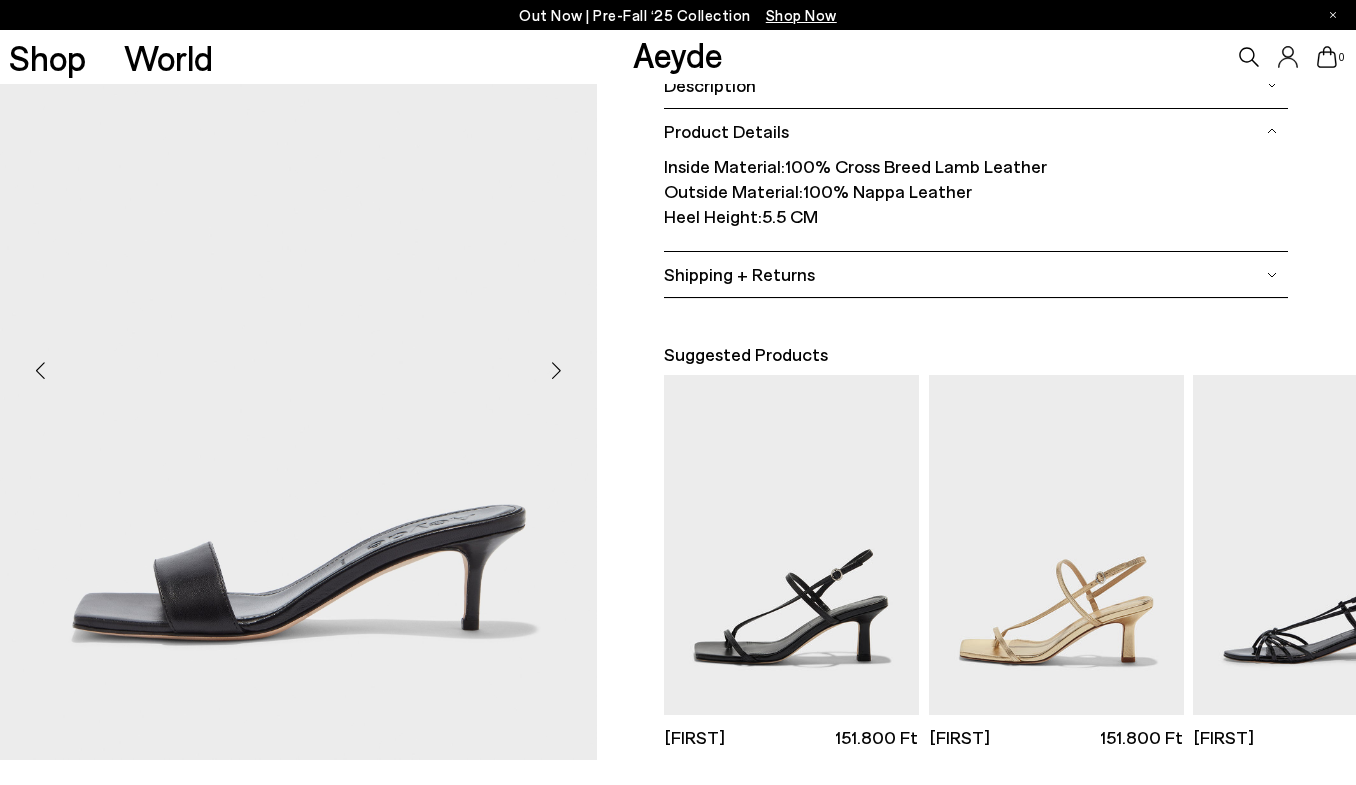 click at bounding box center (40, 370) 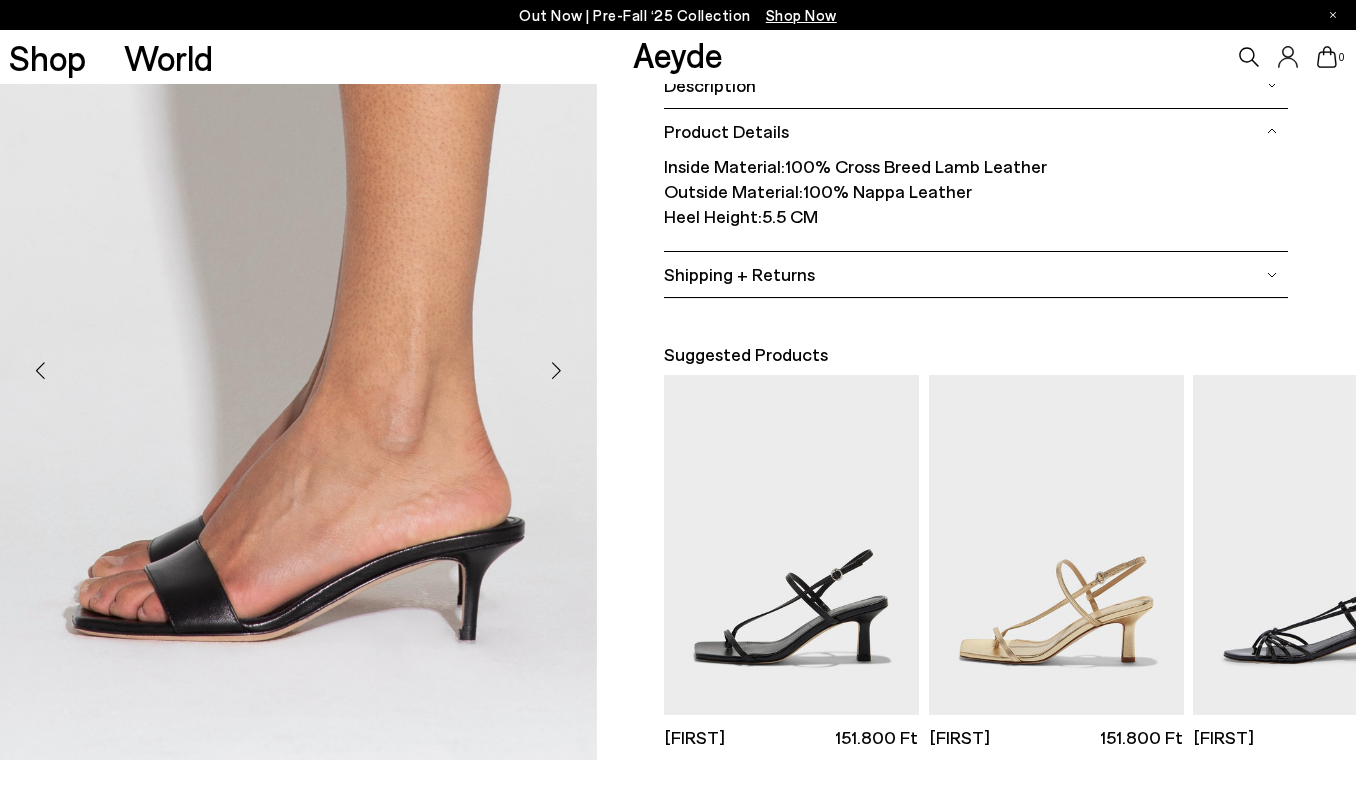click at bounding box center (40, 370) 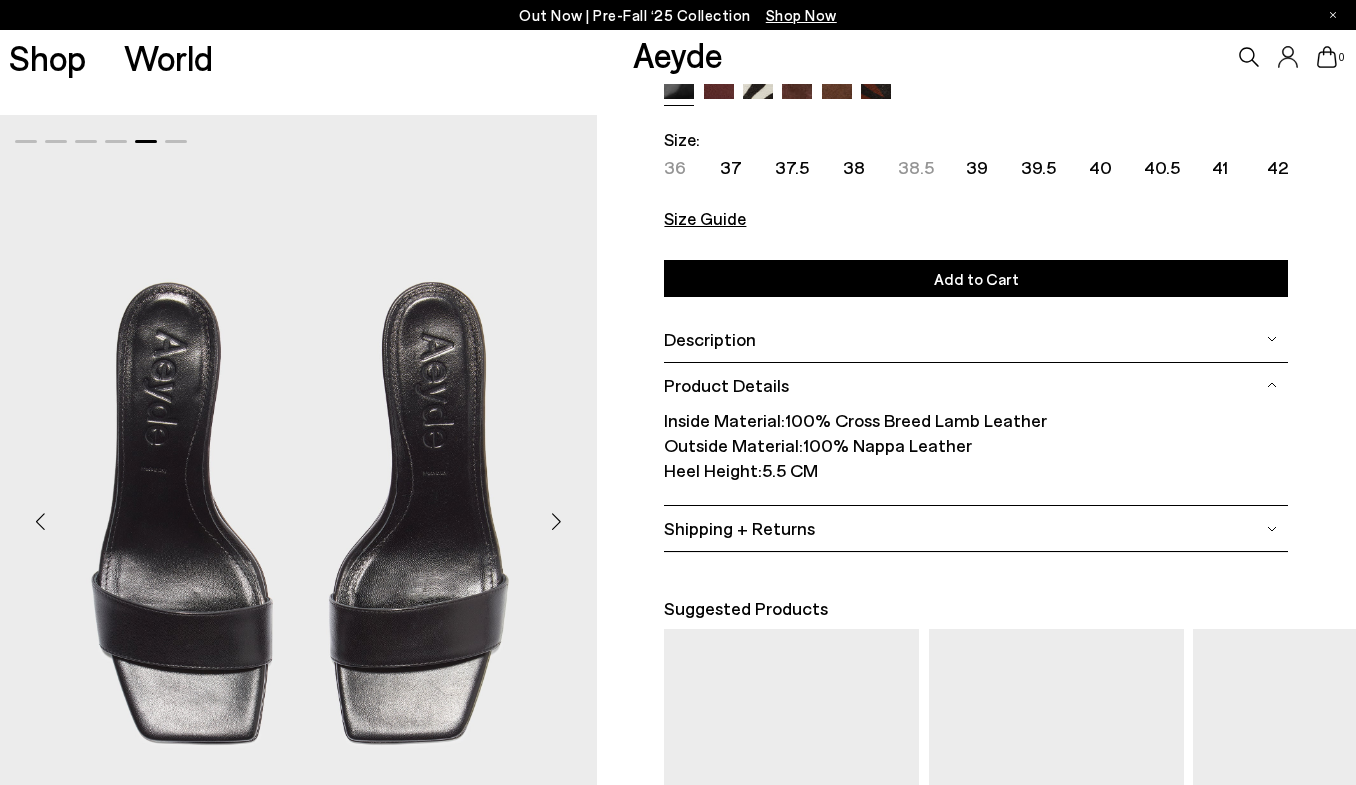 scroll, scrollTop: 0, scrollLeft: 0, axis: both 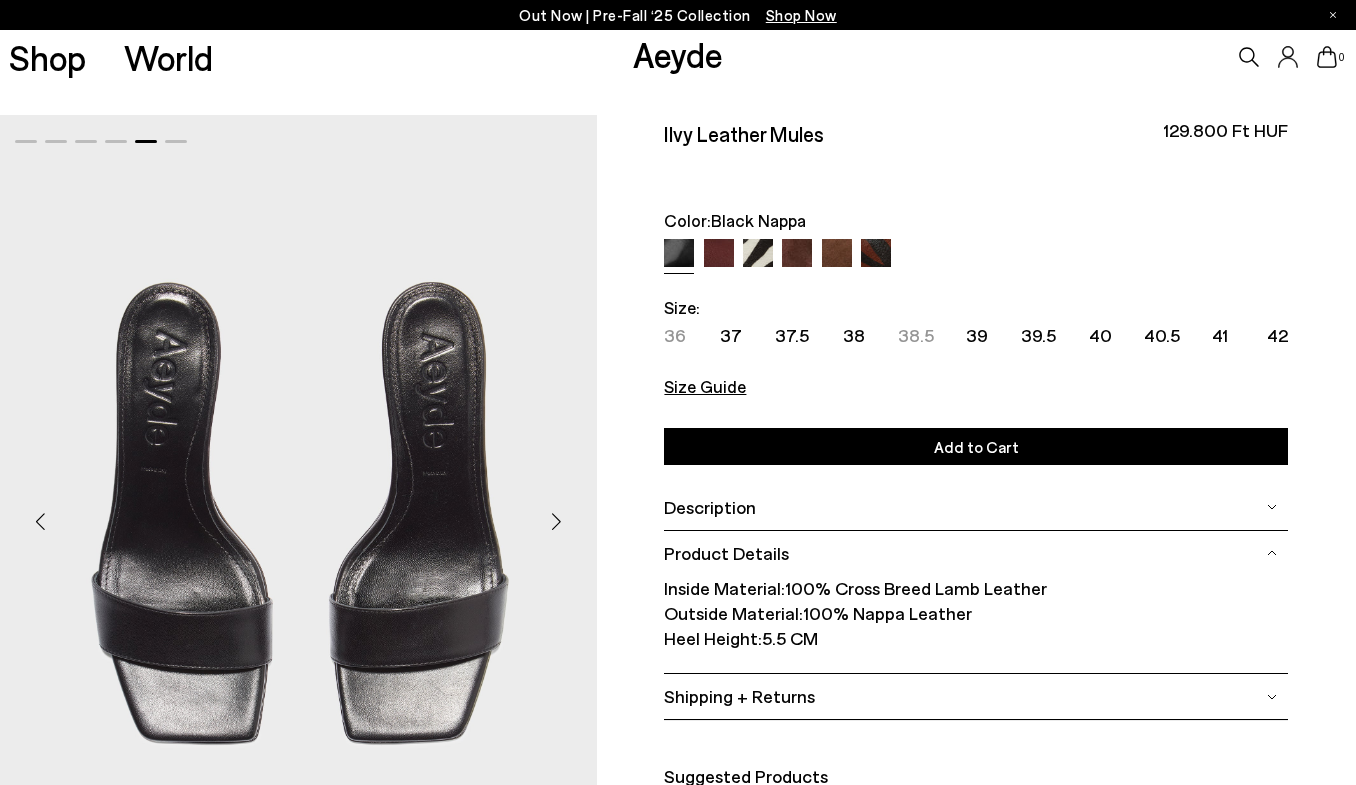 click at bounding box center (719, 254) 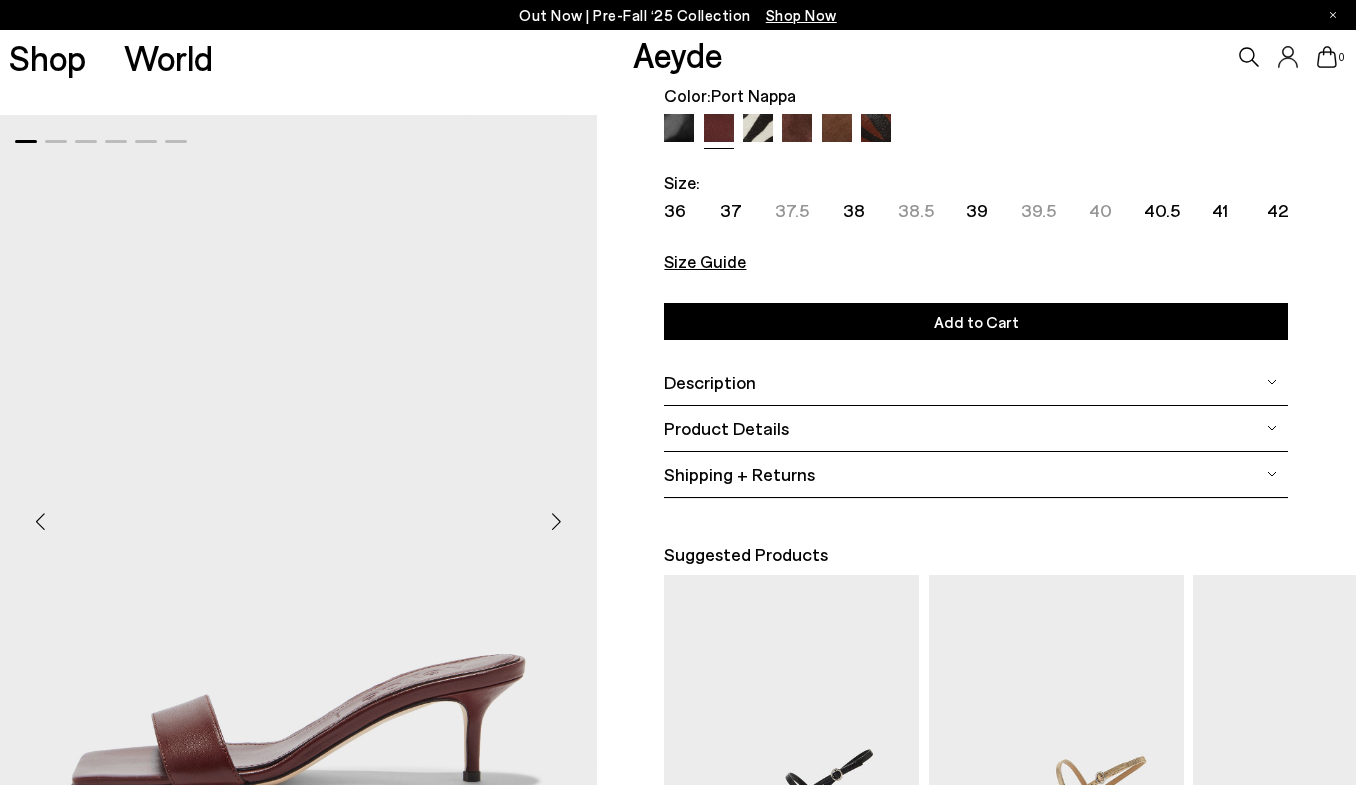 scroll, scrollTop: 127, scrollLeft: 0, axis: vertical 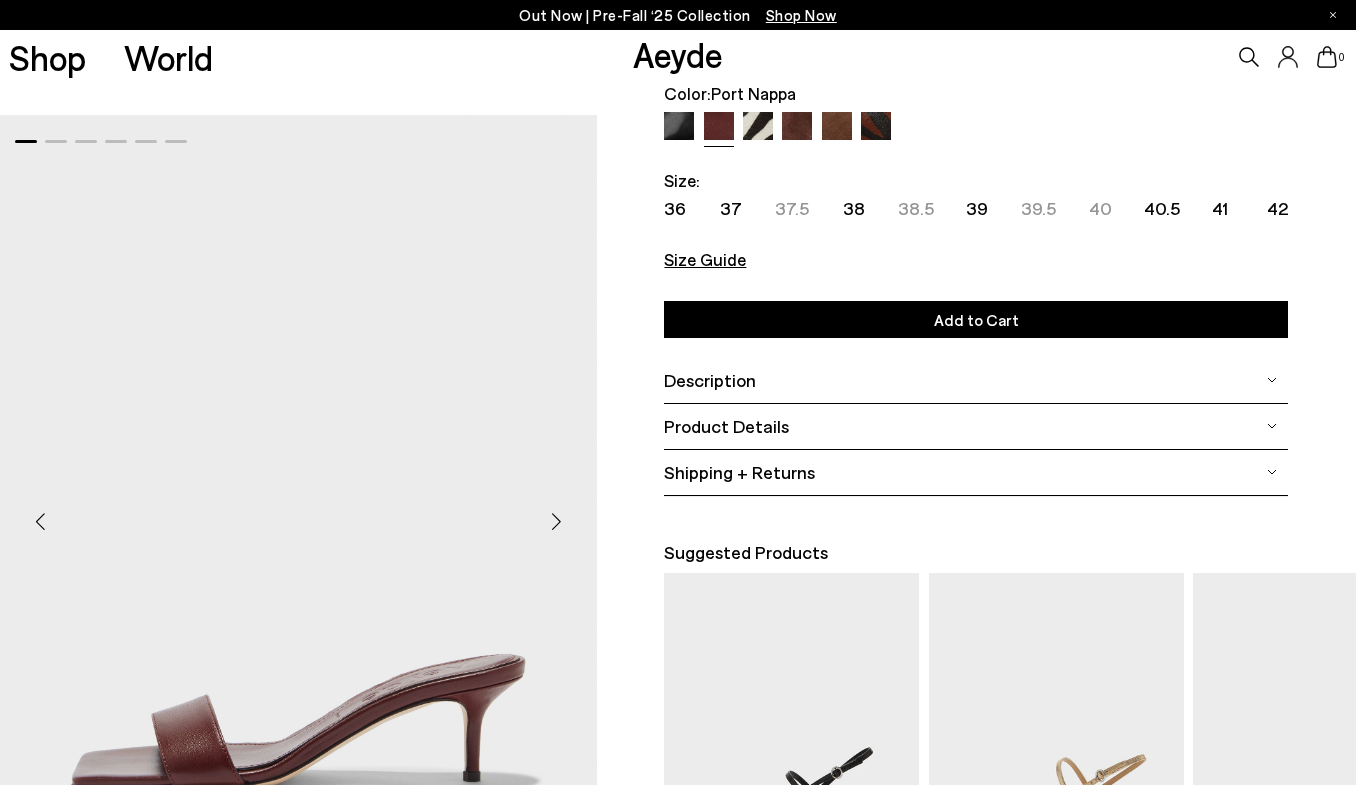 click at bounding box center [557, 521] 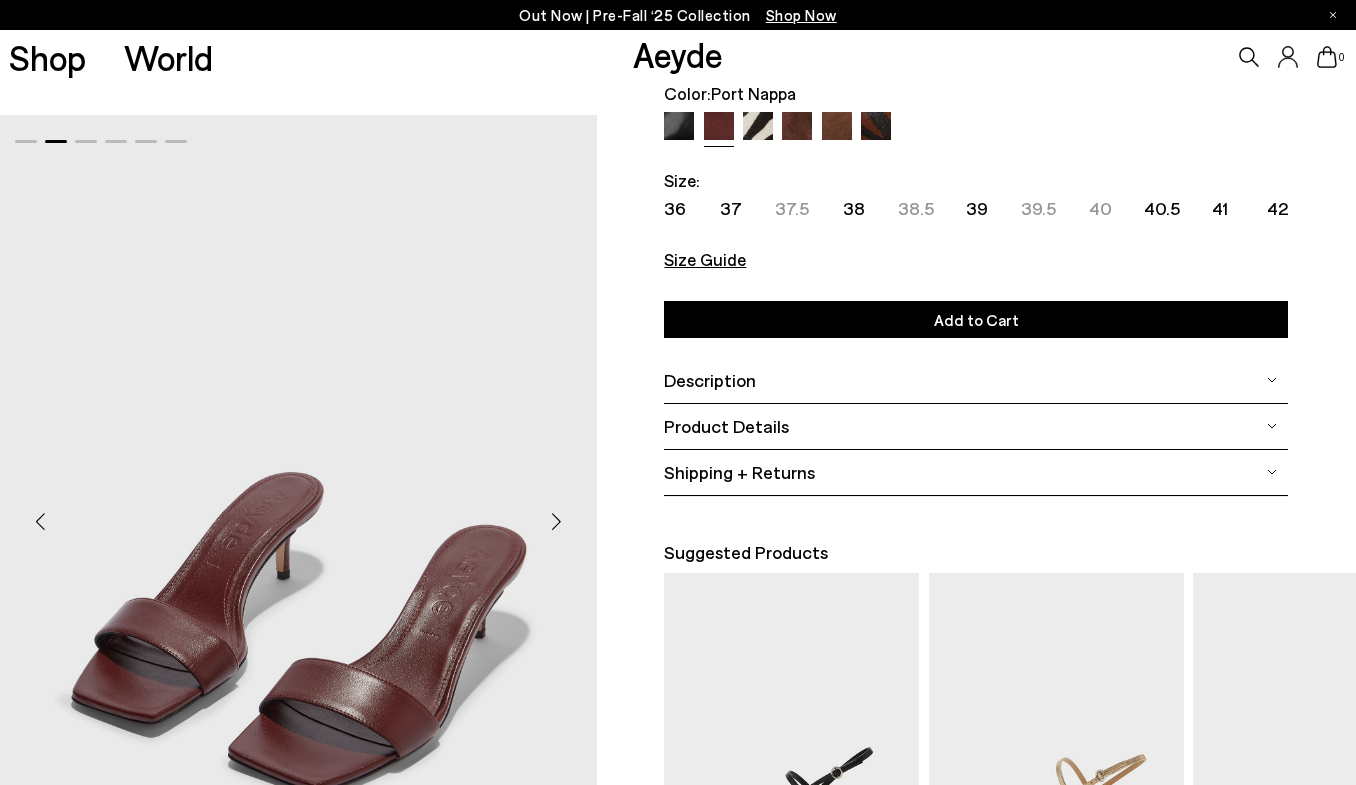 click at bounding box center [557, 521] 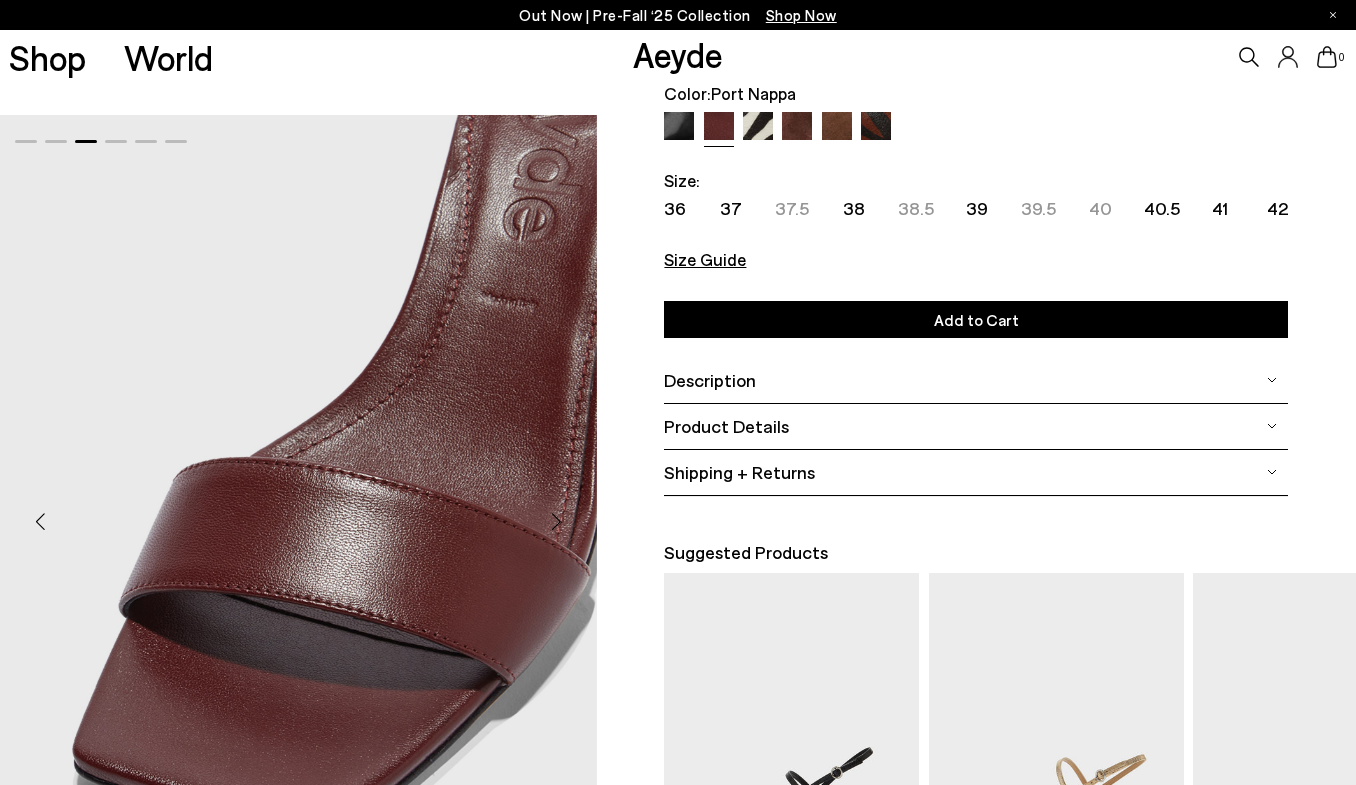 click at bounding box center (557, 521) 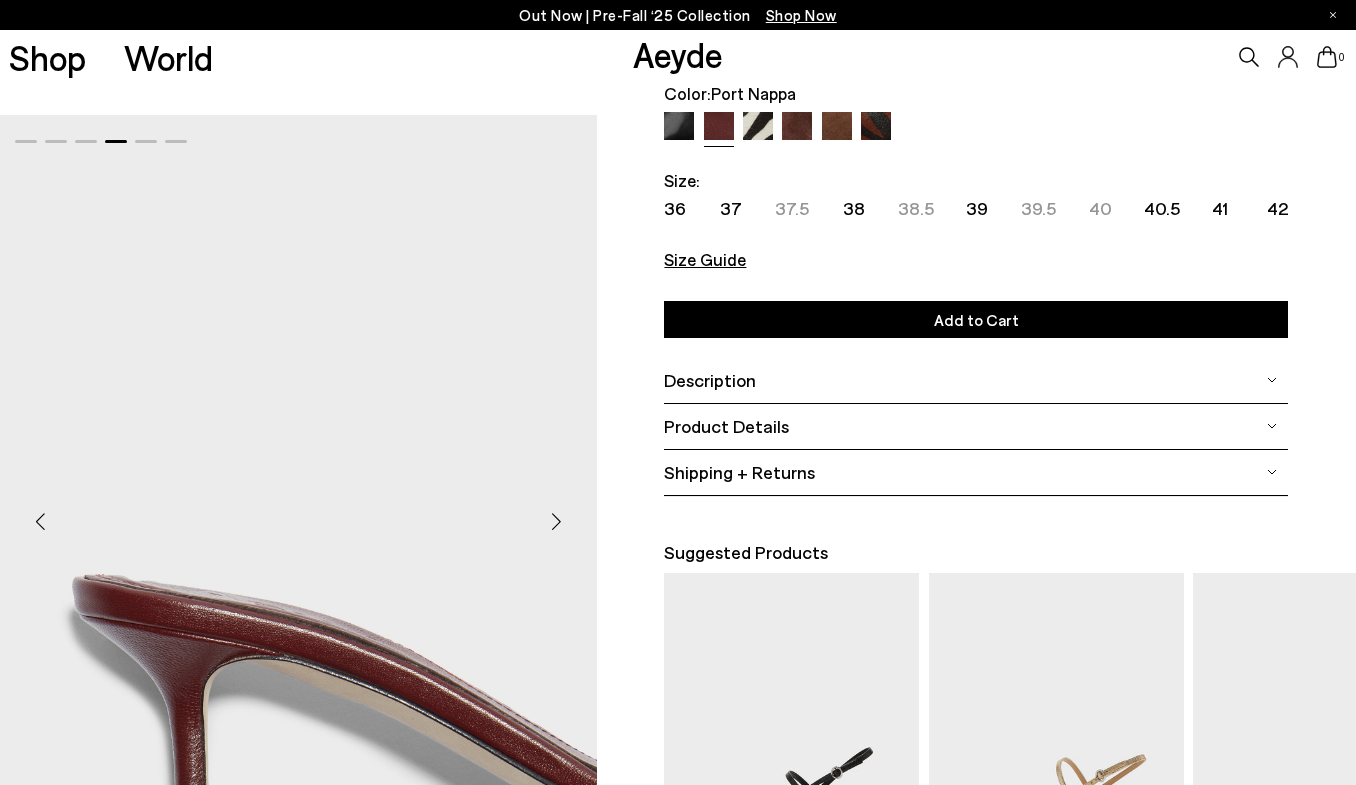 click at bounding box center (557, 521) 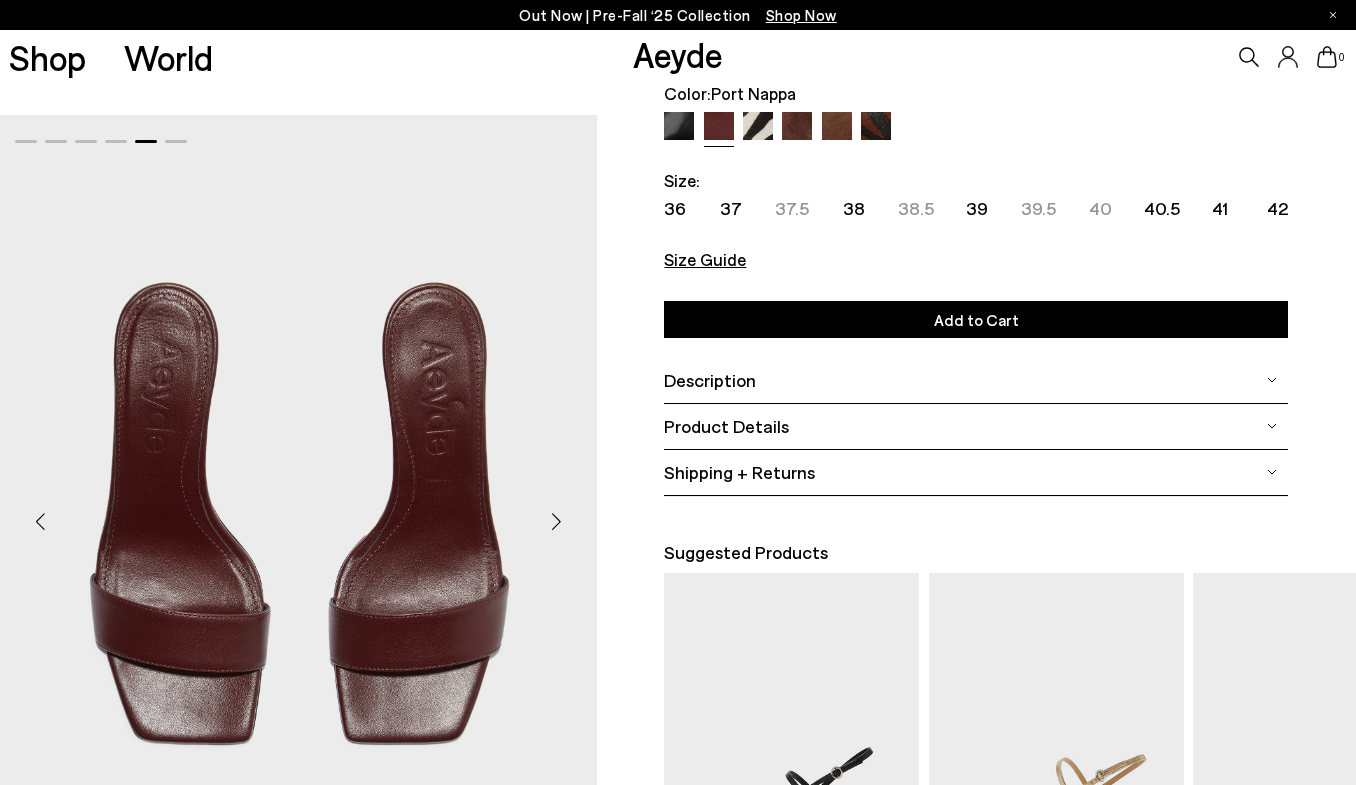 click at bounding box center (557, 521) 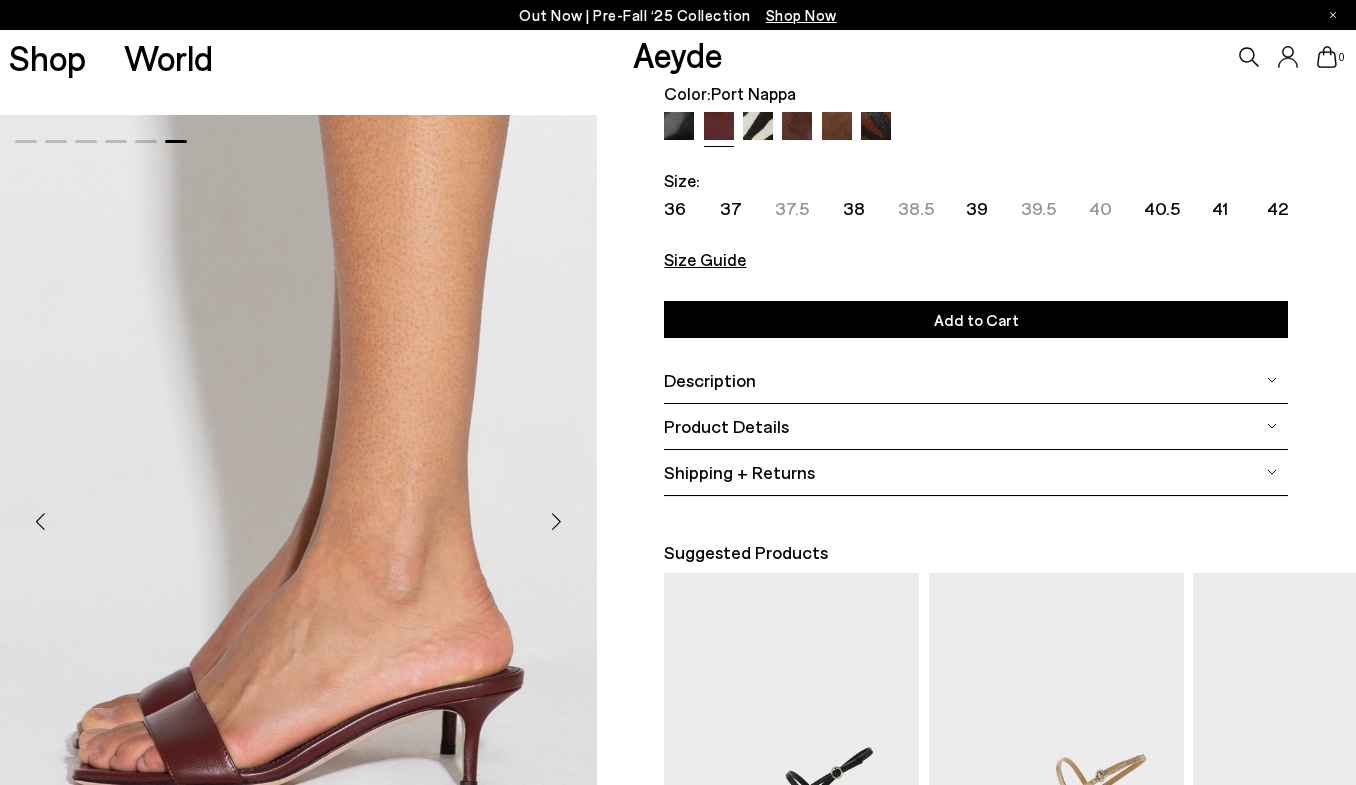click at bounding box center (797, 127) 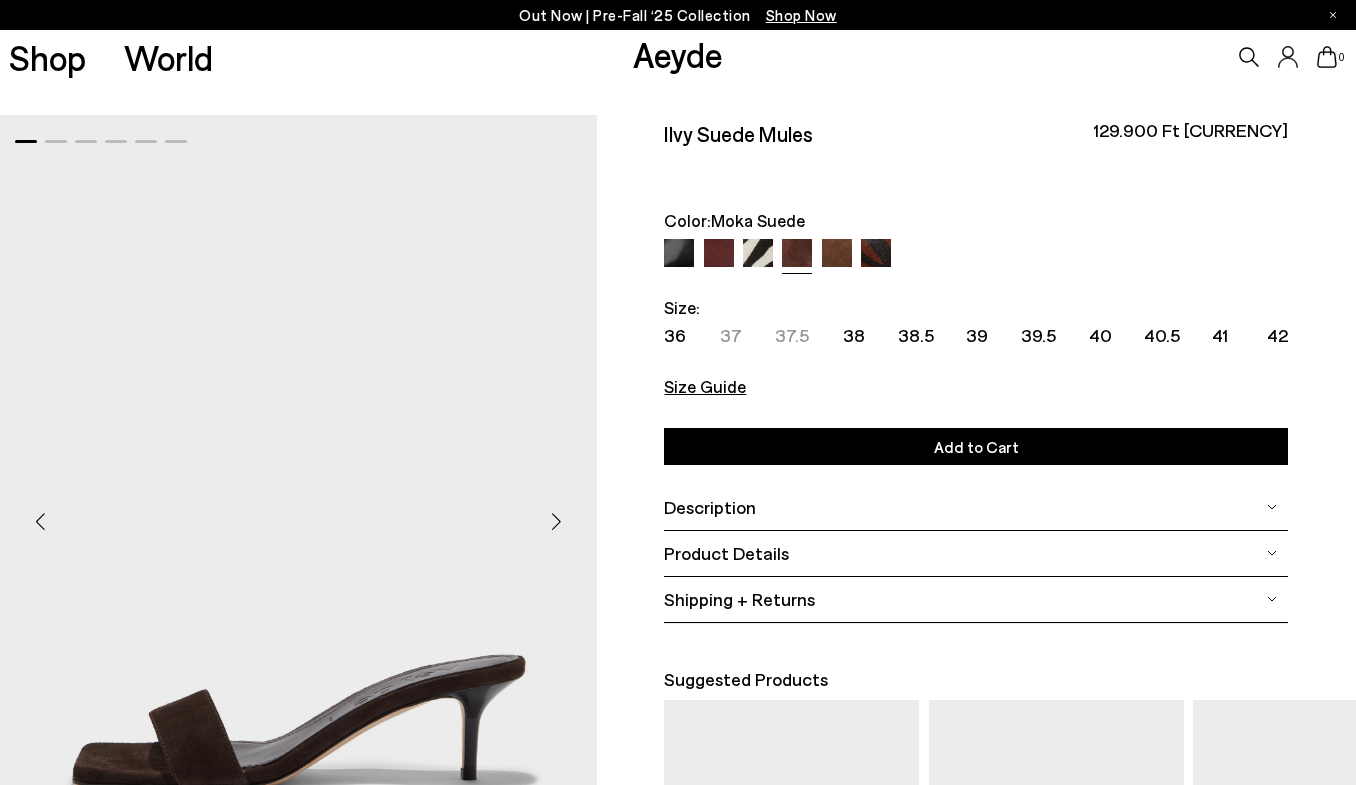 scroll, scrollTop: 0, scrollLeft: 0, axis: both 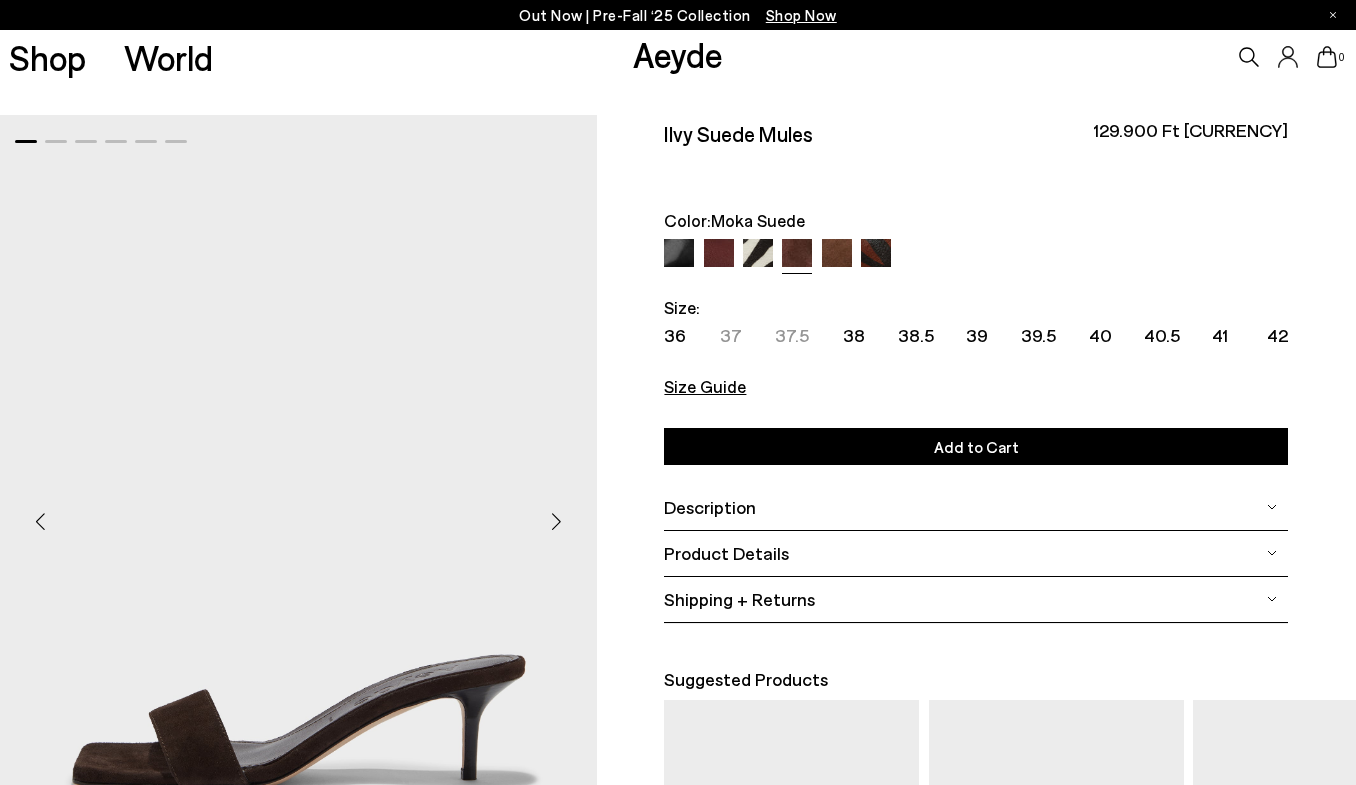click at bounding box center [837, 254] 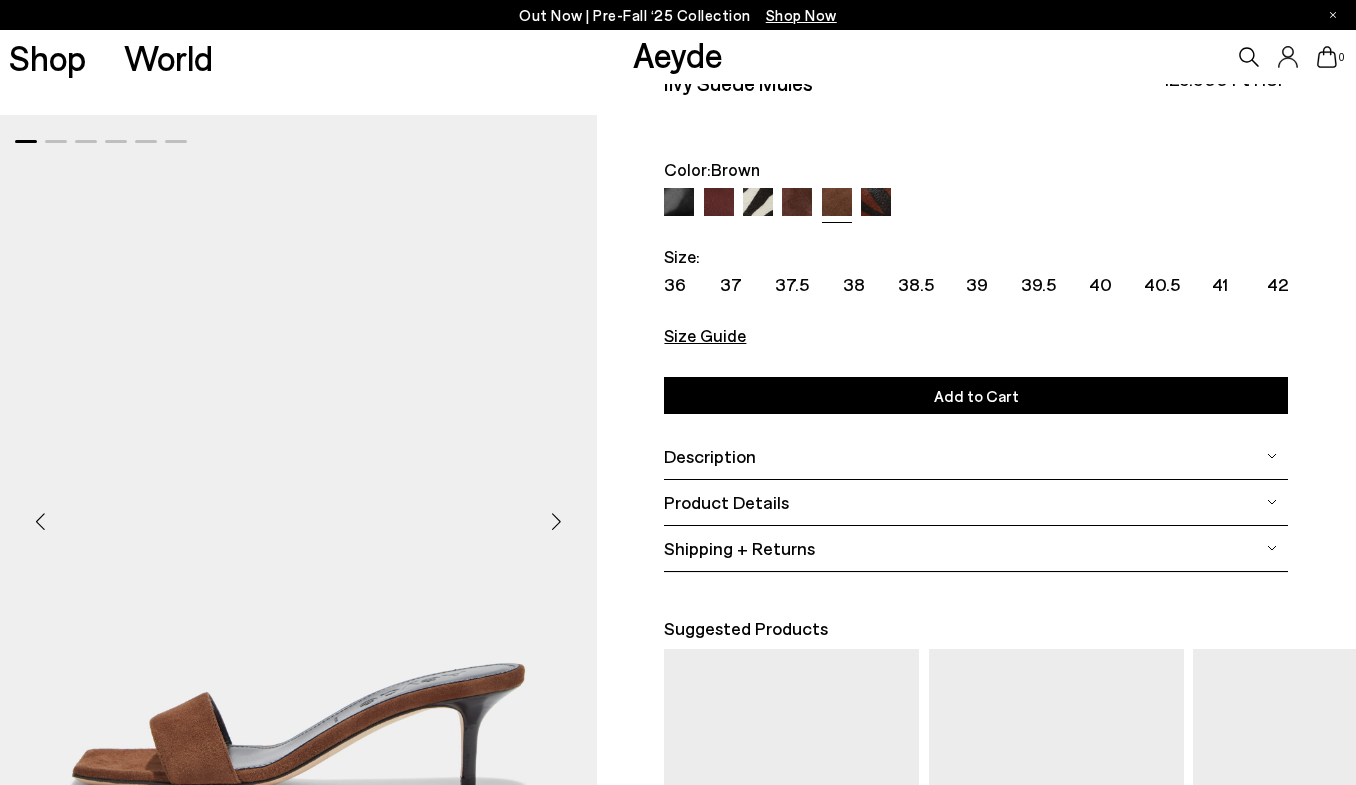 scroll, scrollTop: 50, scrollLeft: 0, axis: vertical 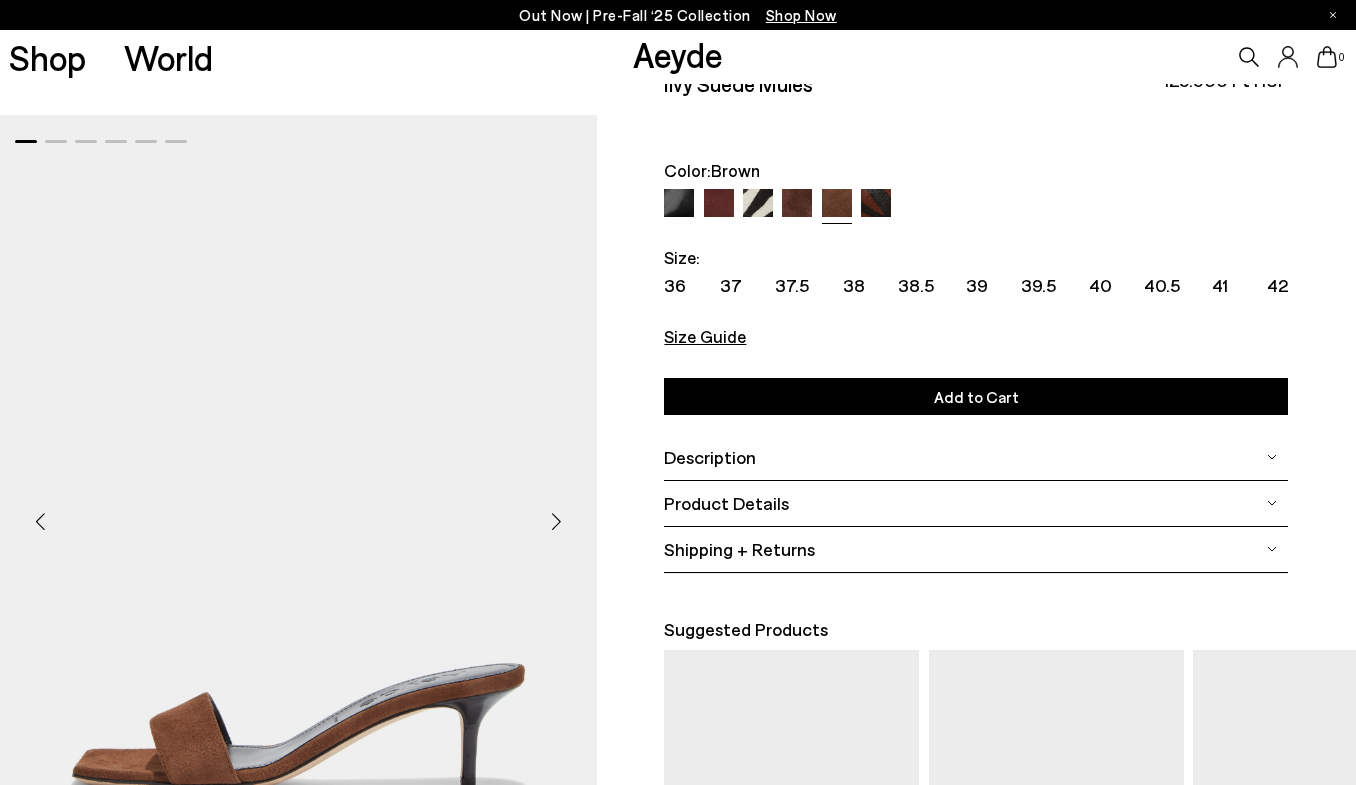 click at bounding box center (876, 204) 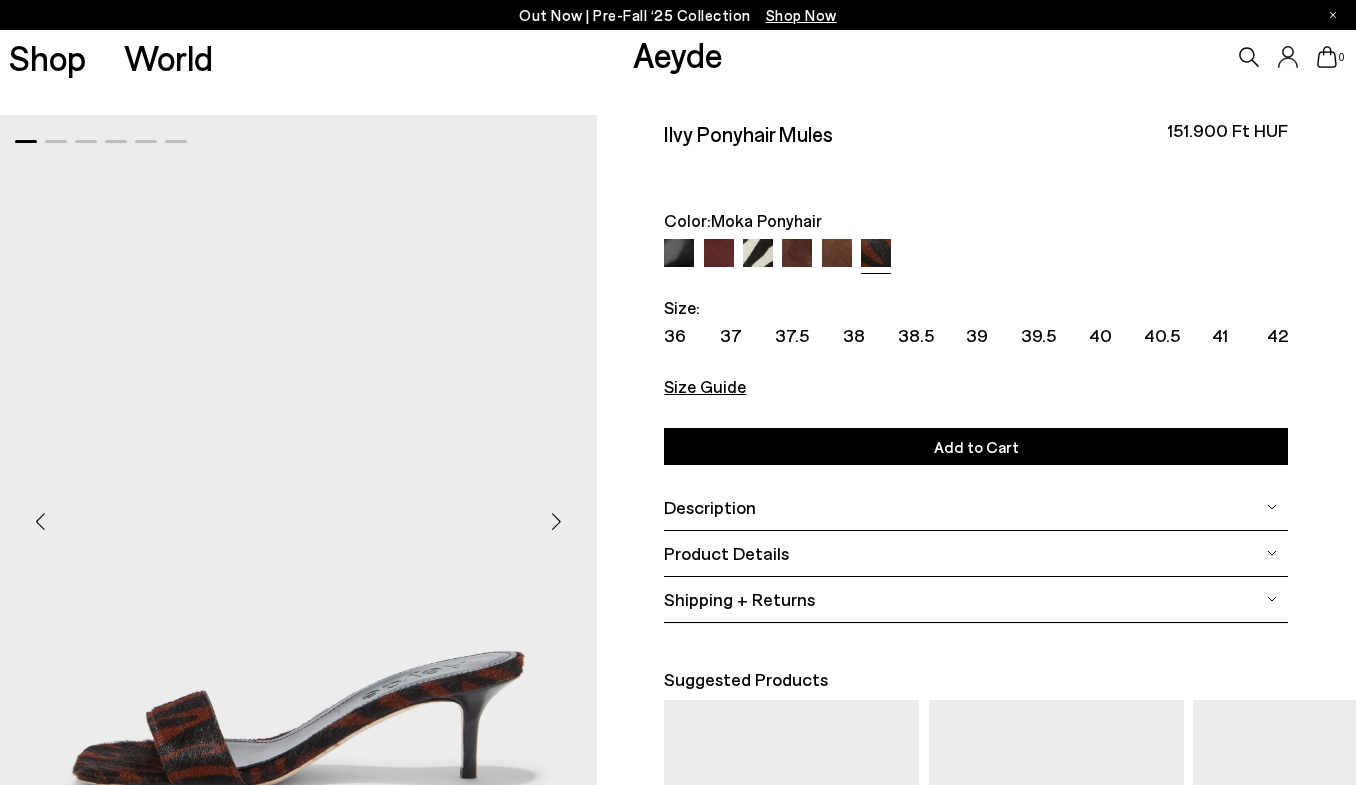 scroll, scrollTop: 0, scrollLeft: 0, axis: both 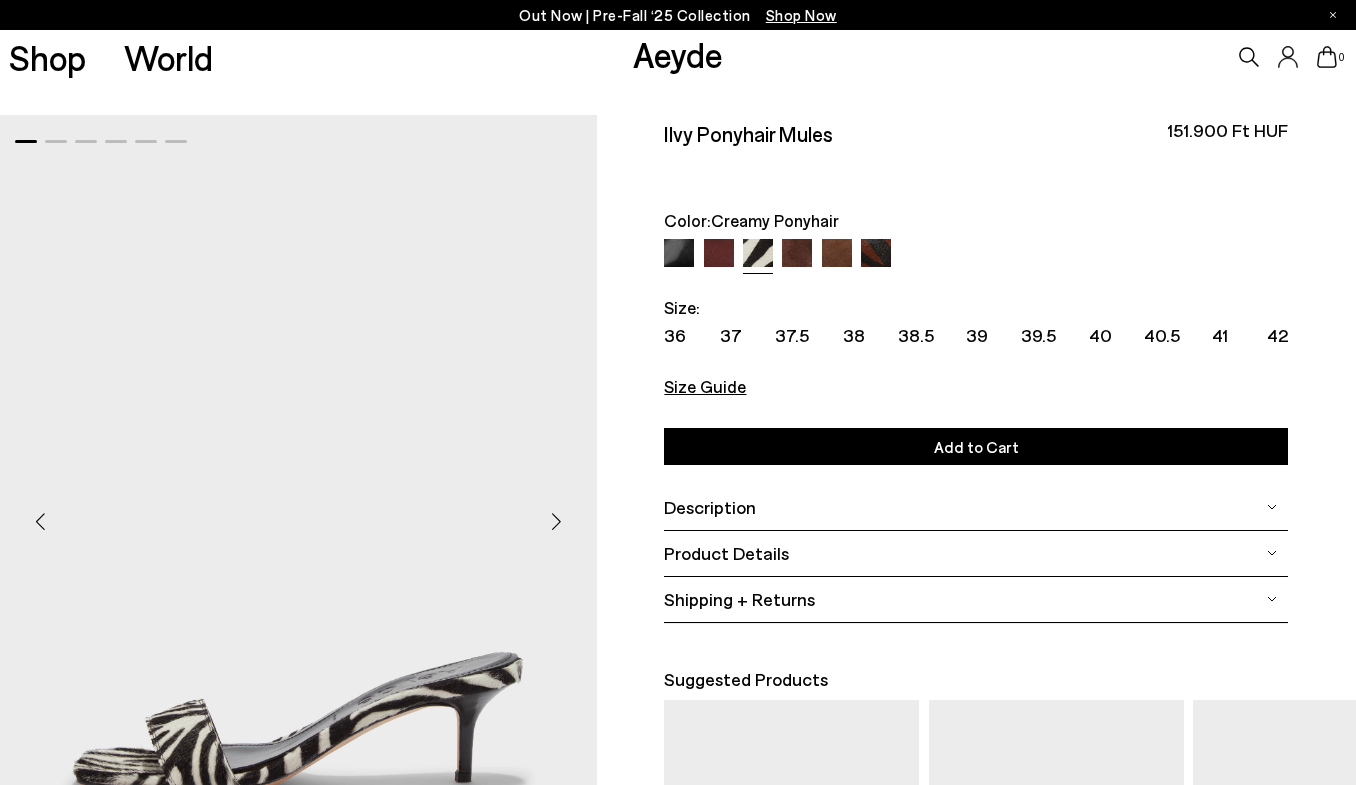click at bounding box center [679, 254] 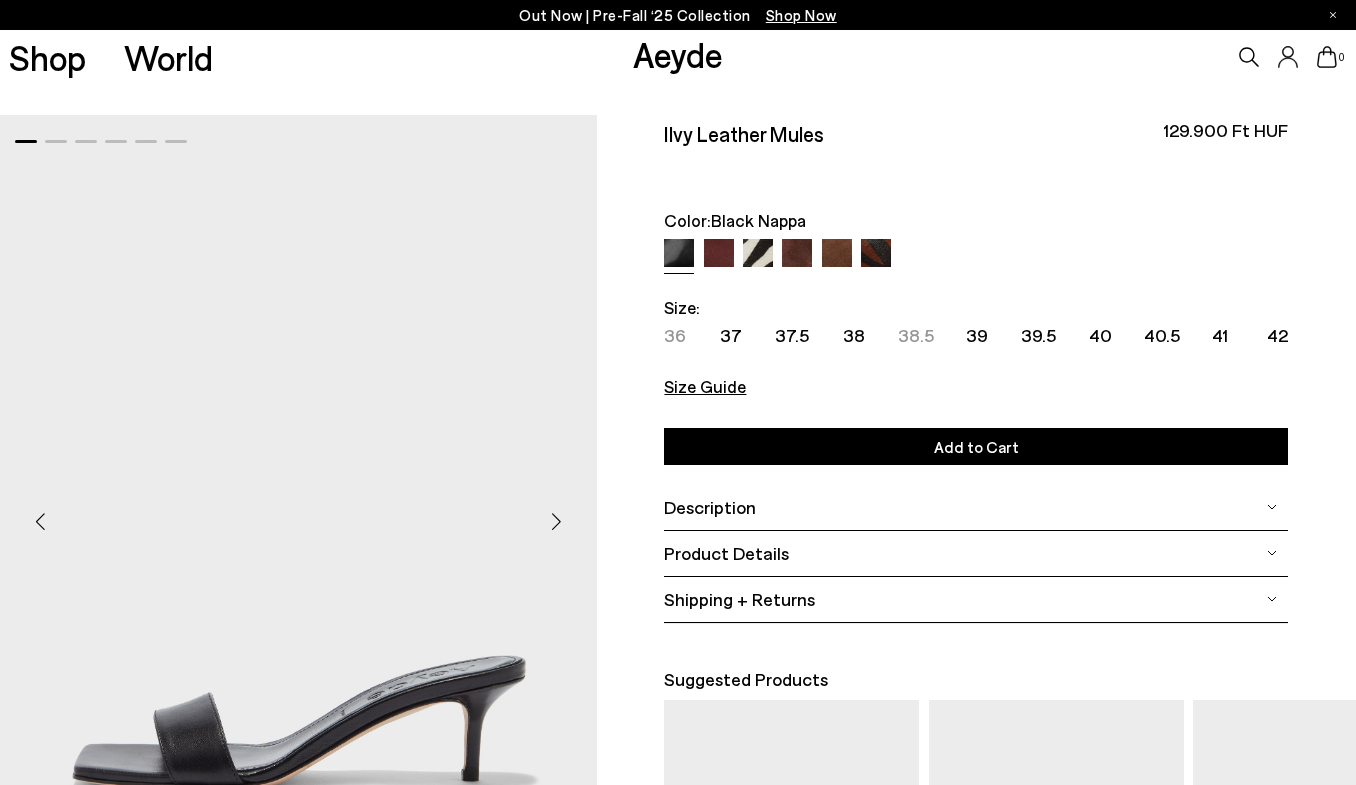 scroll, scrollTop: 0, scrollLeft: 0, axis: both 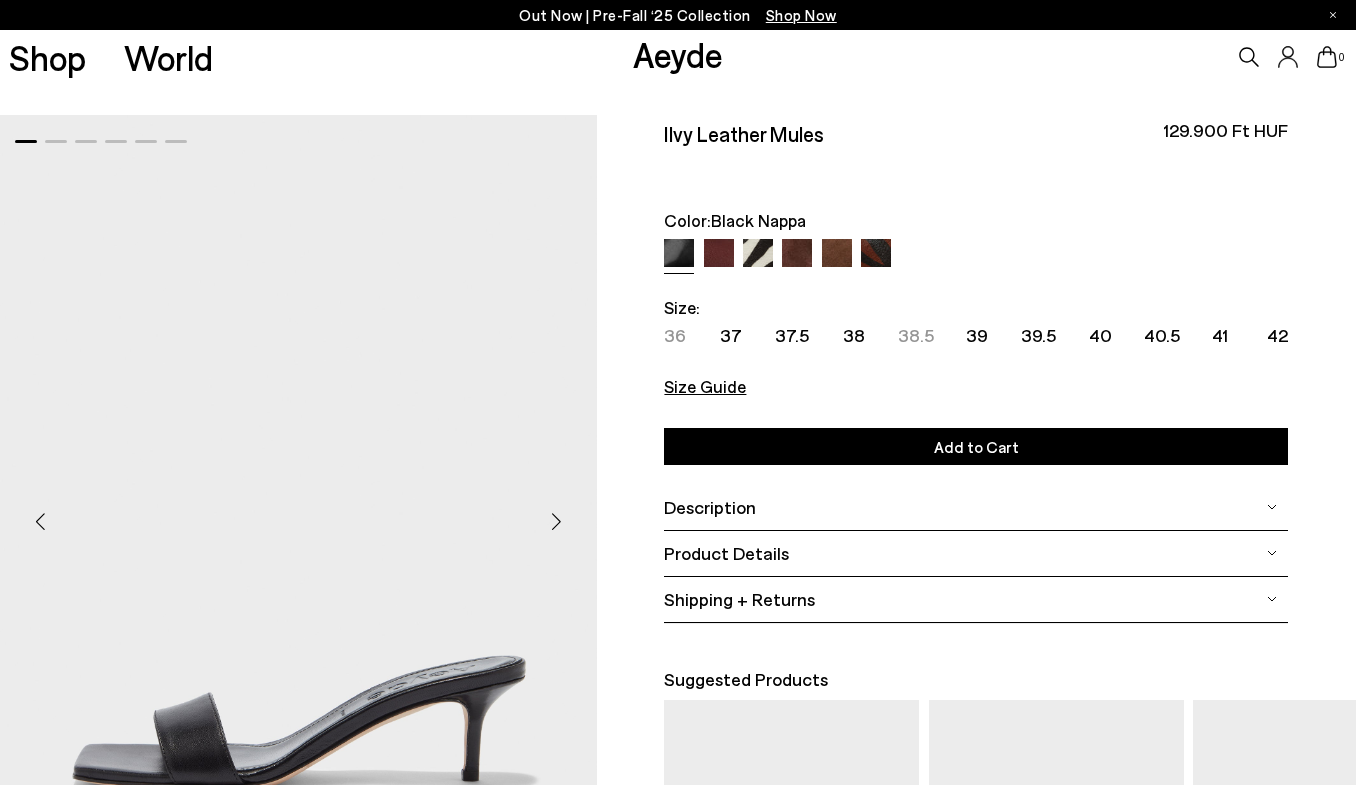 click on "Size Guide" at bounding box center (705, 386) 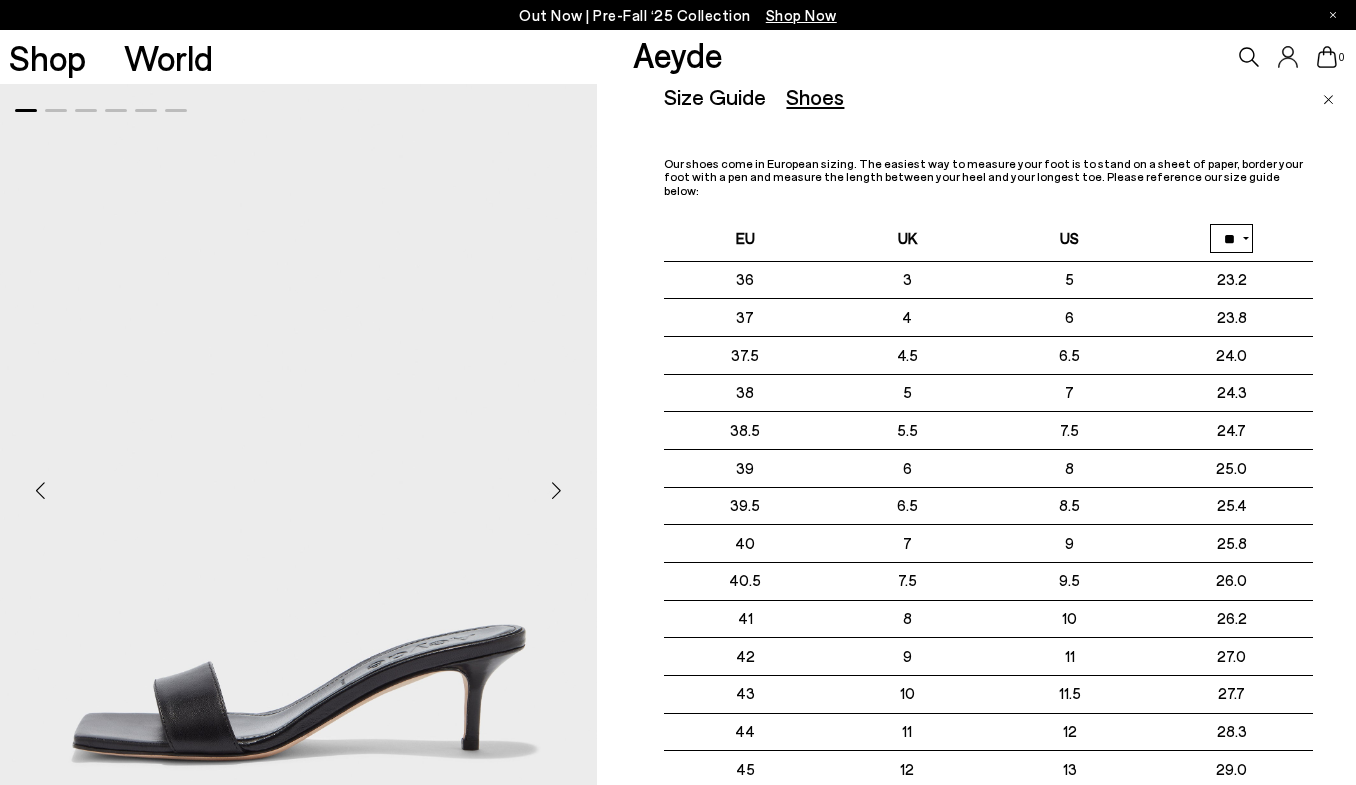 click at bounding box center (1328, 96) 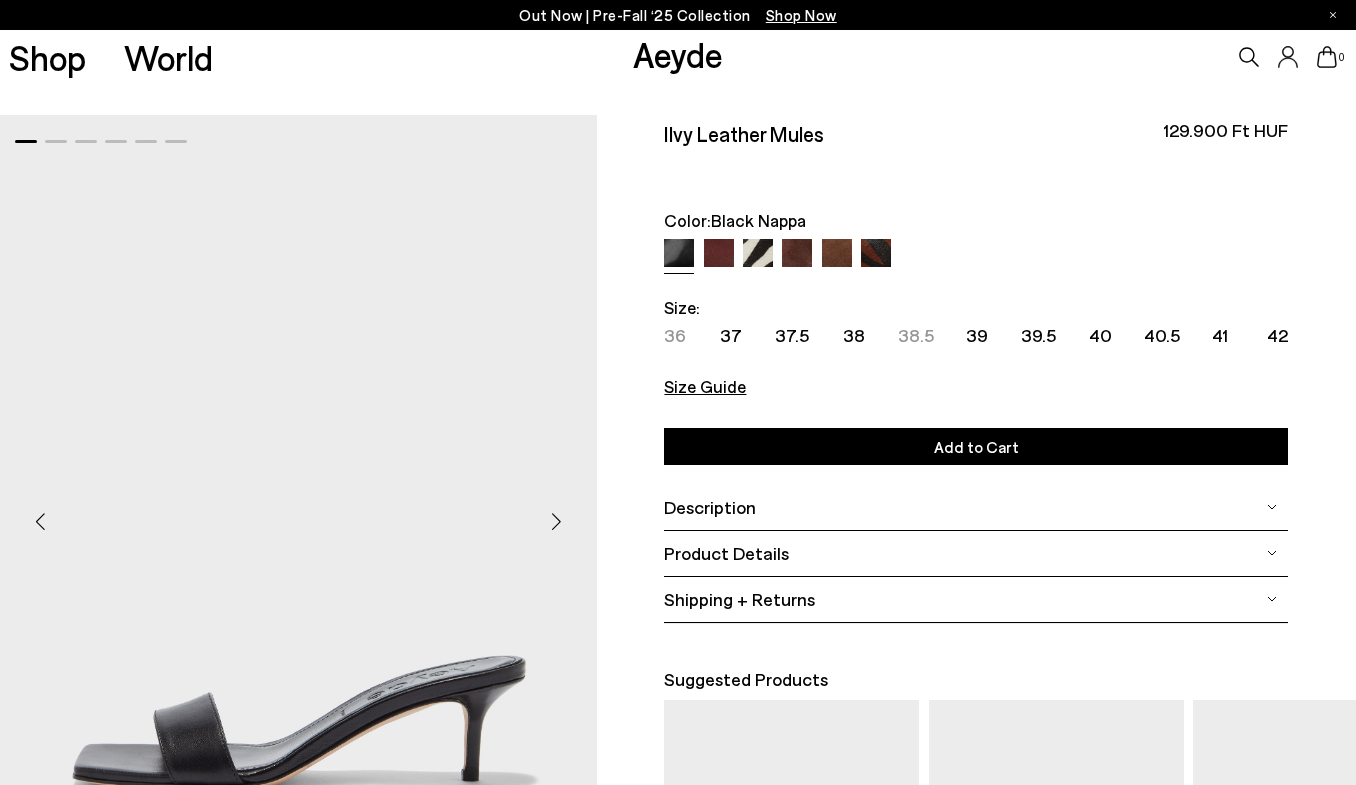click on "Size Guide
Shoes
Belt
Our shoes come in European sizing. The easiest way to measure your foot is to stand on a sheet of paper, border your foot with a pen and measure the length between your heel and your longest toe. Please reference our size guide below:
EU
UK US ** **" at bounding box center [976, 373] 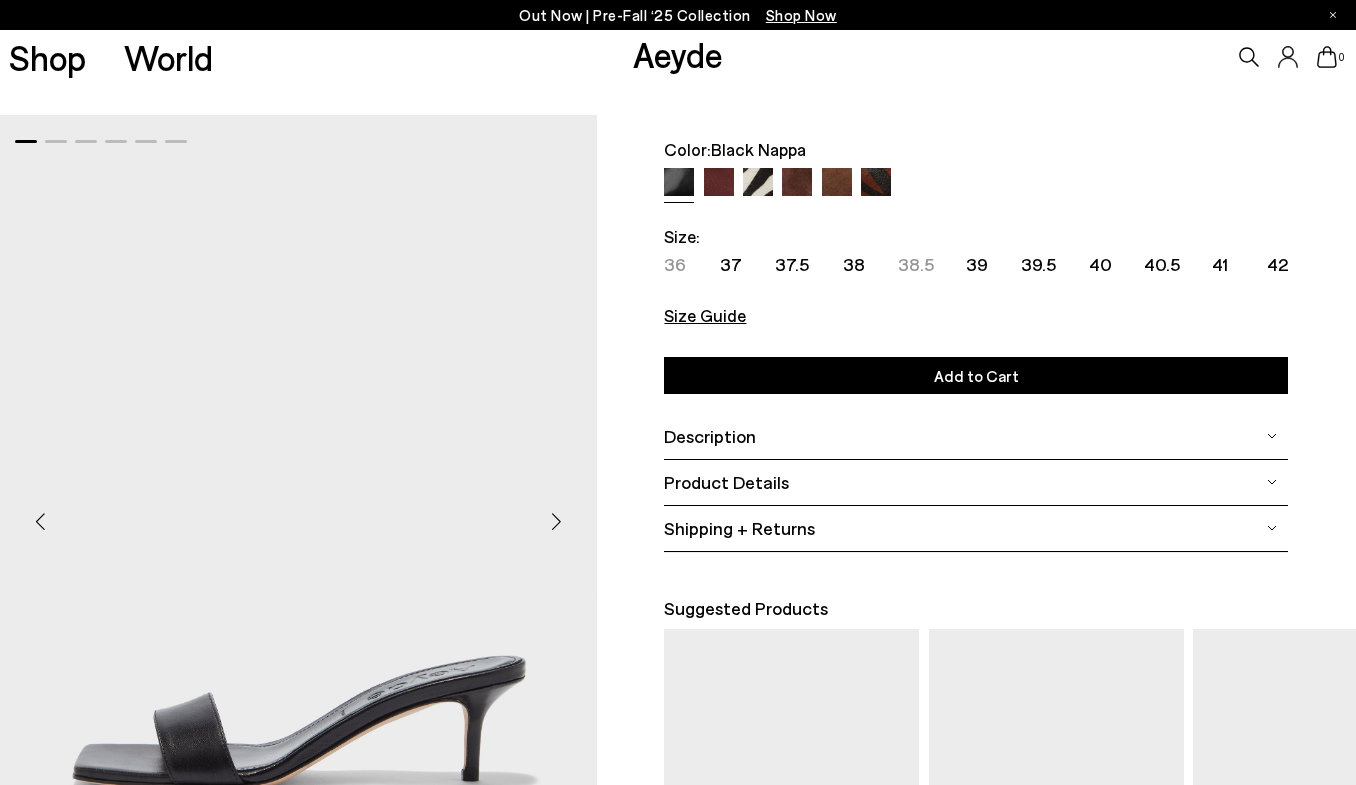 scroll, scrollTop: 72, scrollLeft: 0, axis: vertical 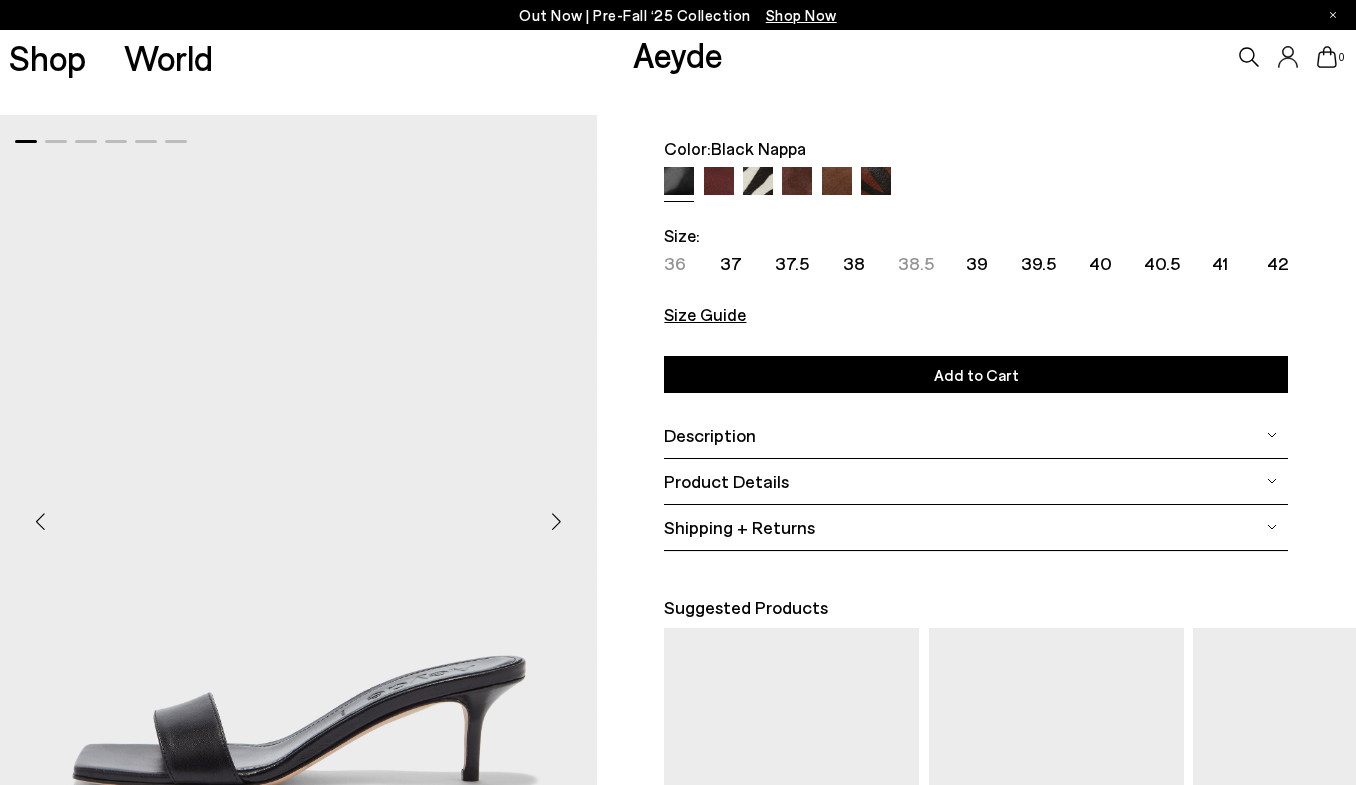 click on "Description" at bounding box center [710, 435] 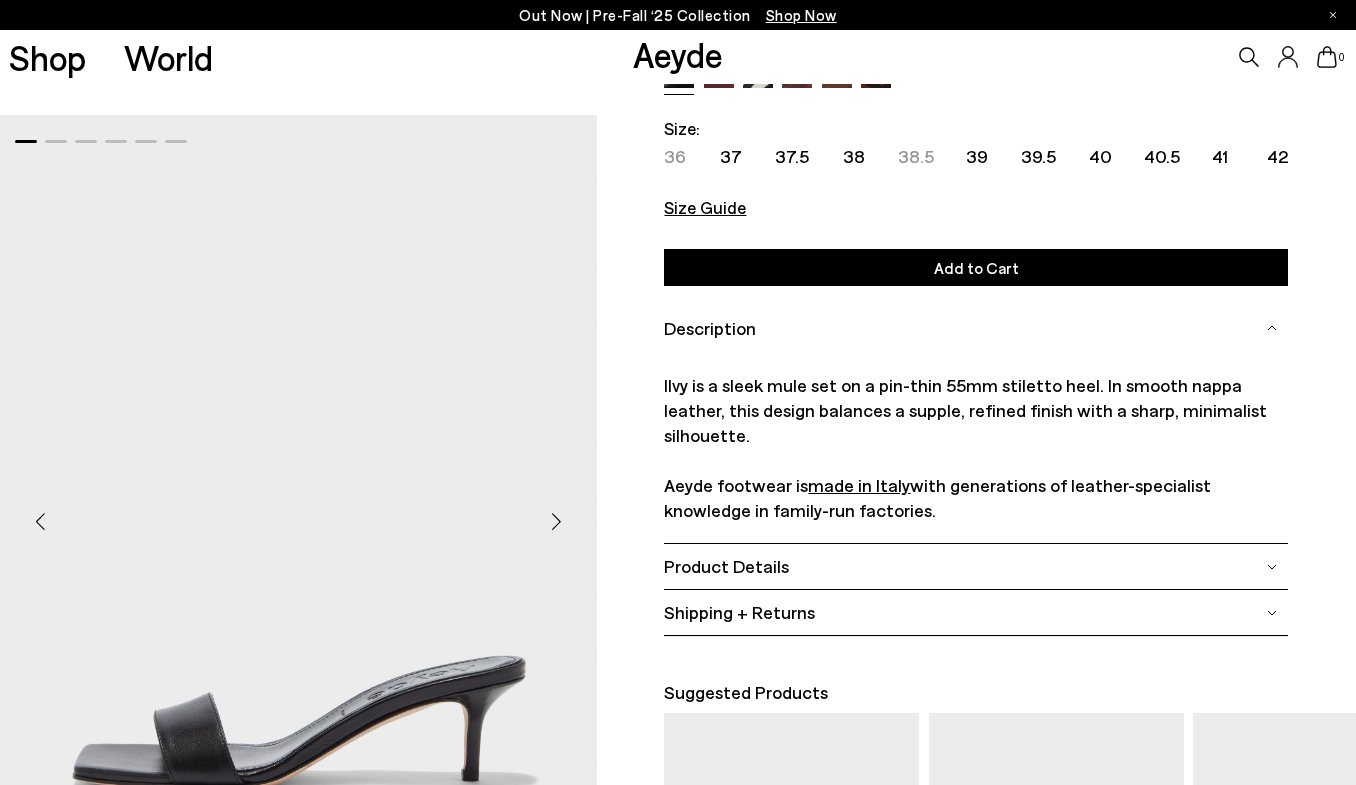 scroll, scrollTop: 183, scrollLeft: 0, axis: vertical 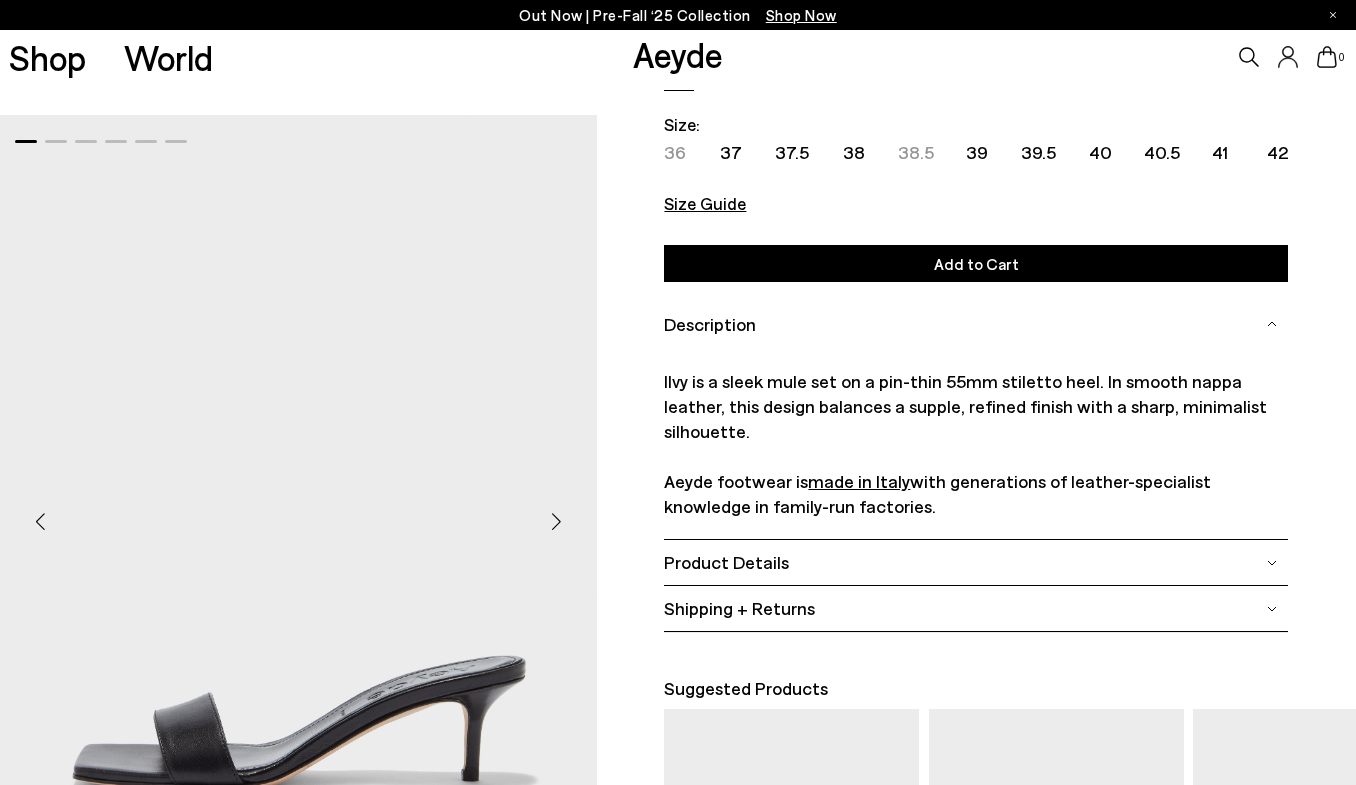 click on "Product Details" at bounding box center [726, 562] 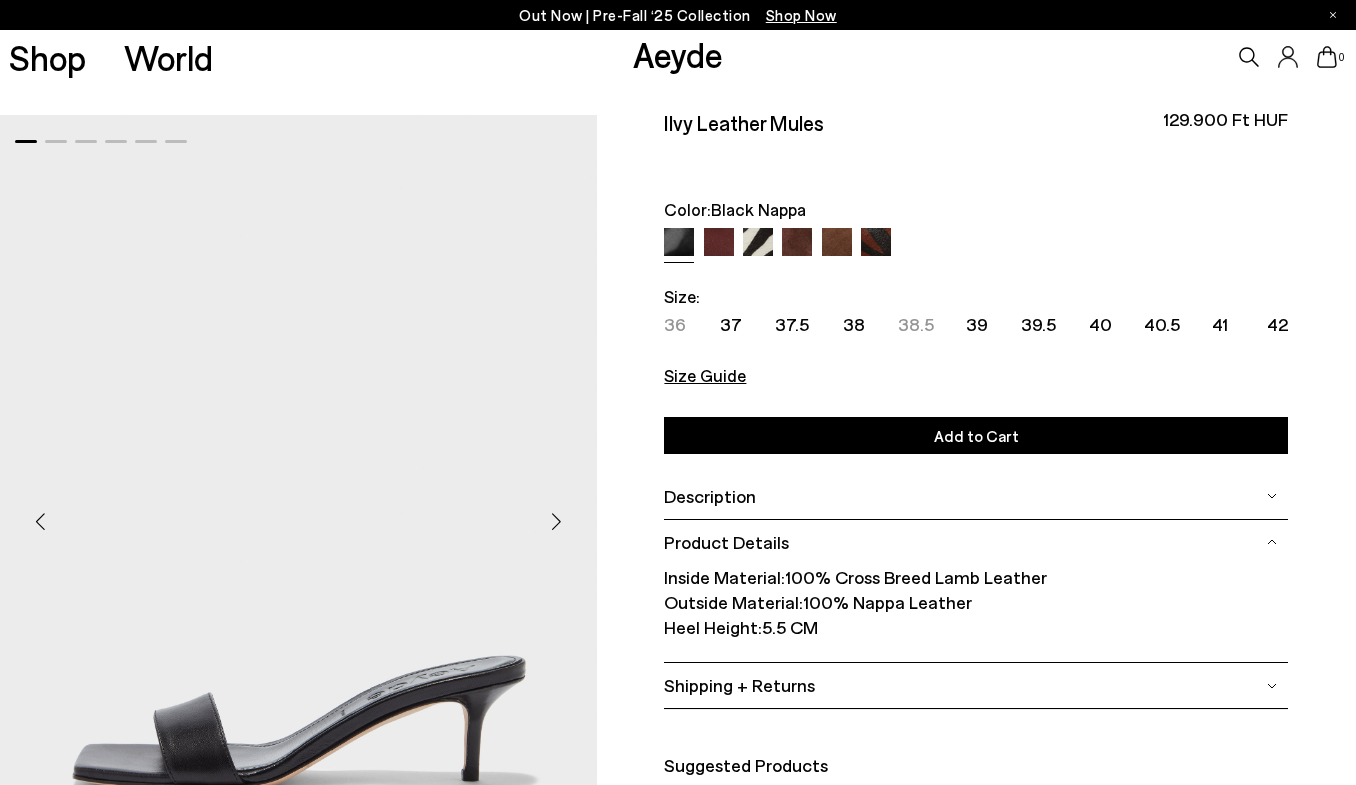 scroll, scrollTop: 0, scrollLeft: 0, axis: both 